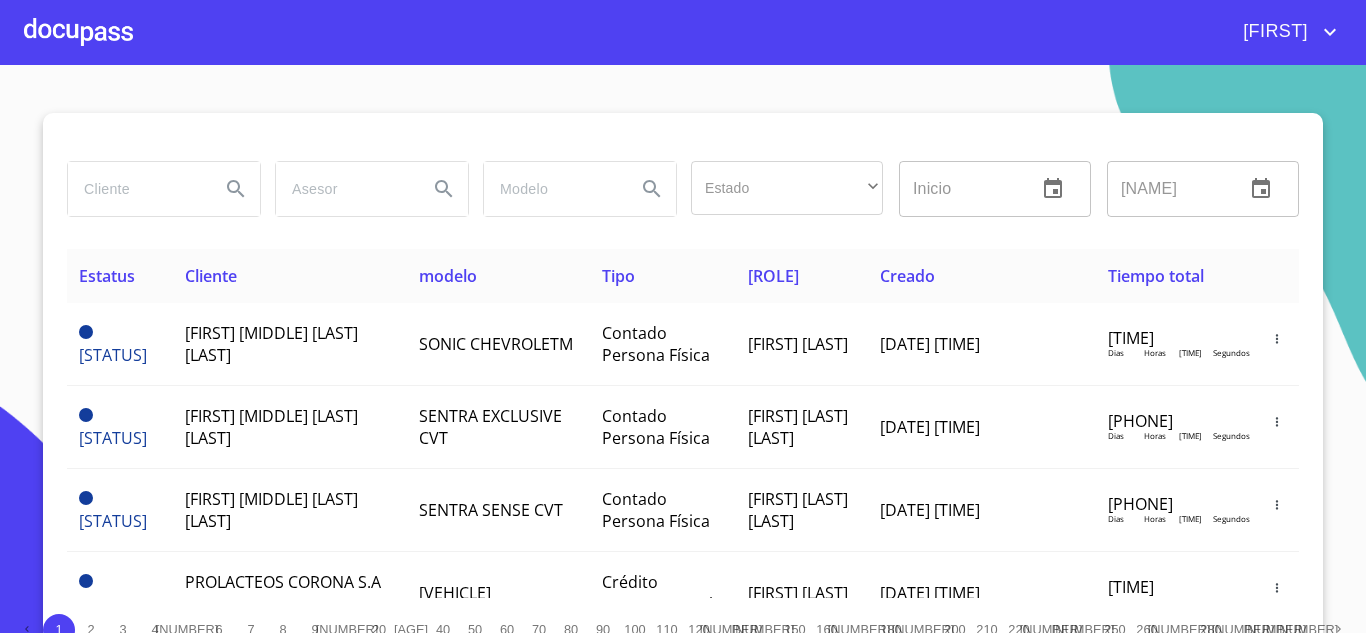scroll, scrollTop: 0, scrollLeft: 0, axis: both 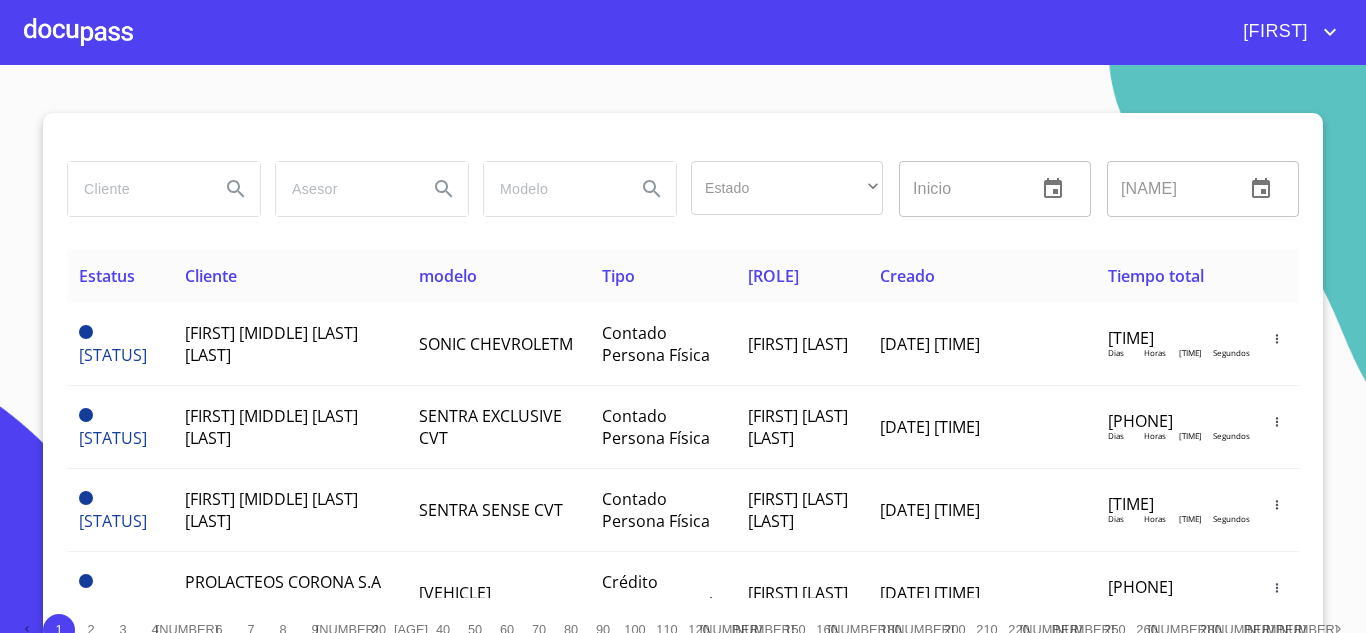 click at bounding box center [136, 189] 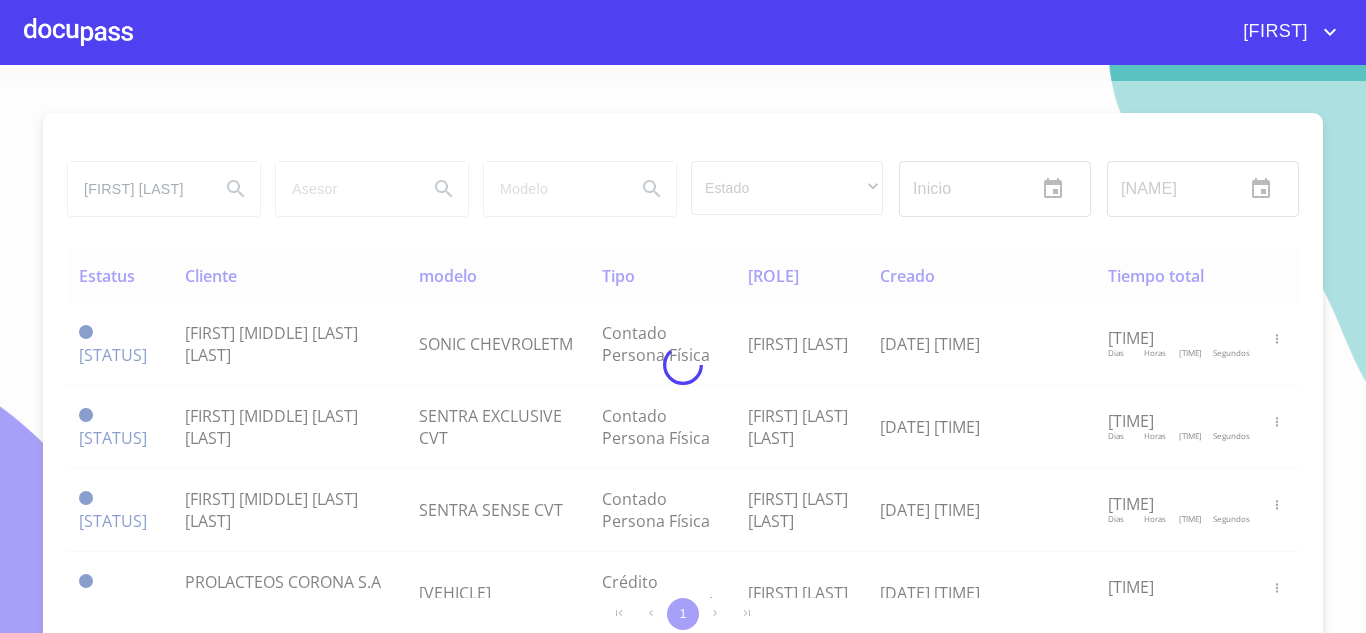 scroll, scrollTop: 0, scrollLeft: 59, axis: horizontal 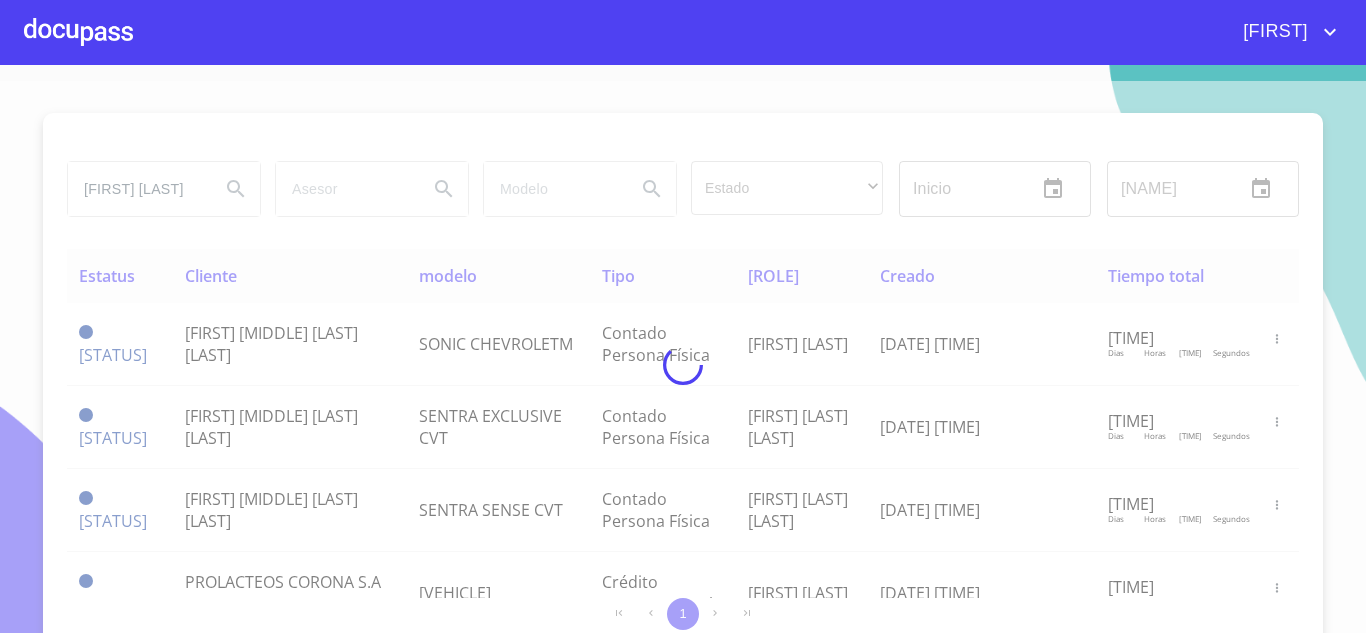 type on "[FIRST] [LAST]" 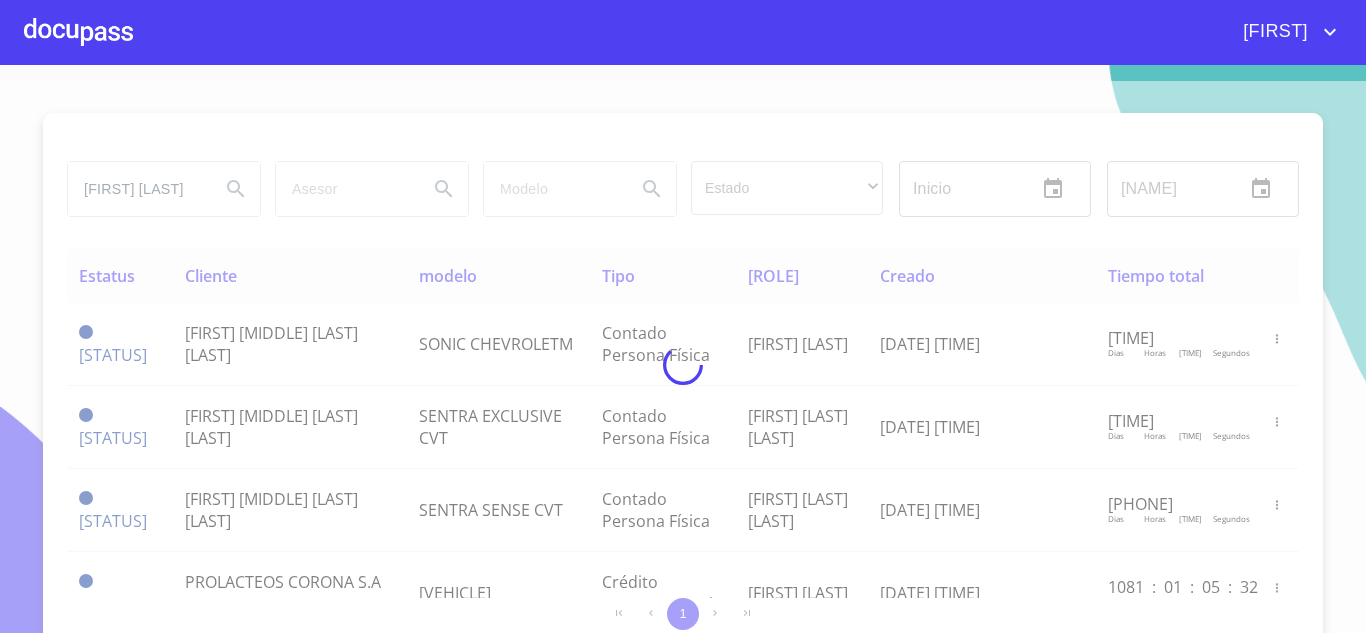 scroll, scrollTop: 0, scrollLeft: 0, axis: both 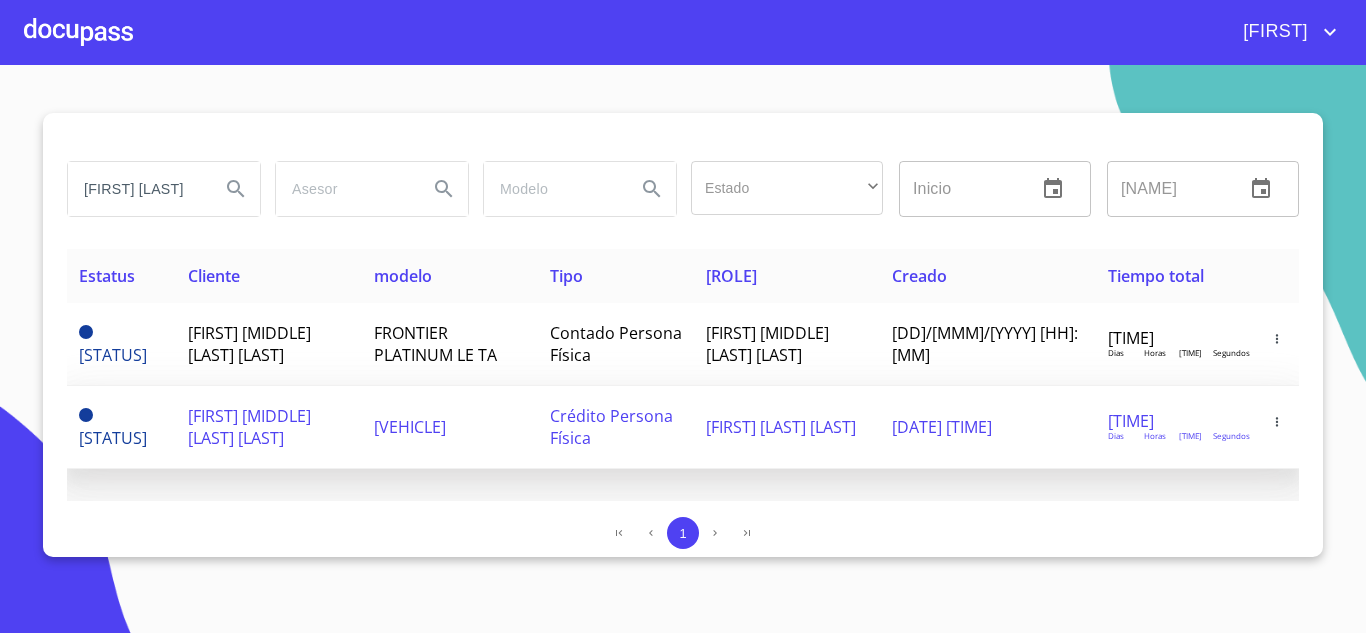 click on "[FIRST] [MIDDLE] [LAST] [LAST]" at bounding box center (249, 427) 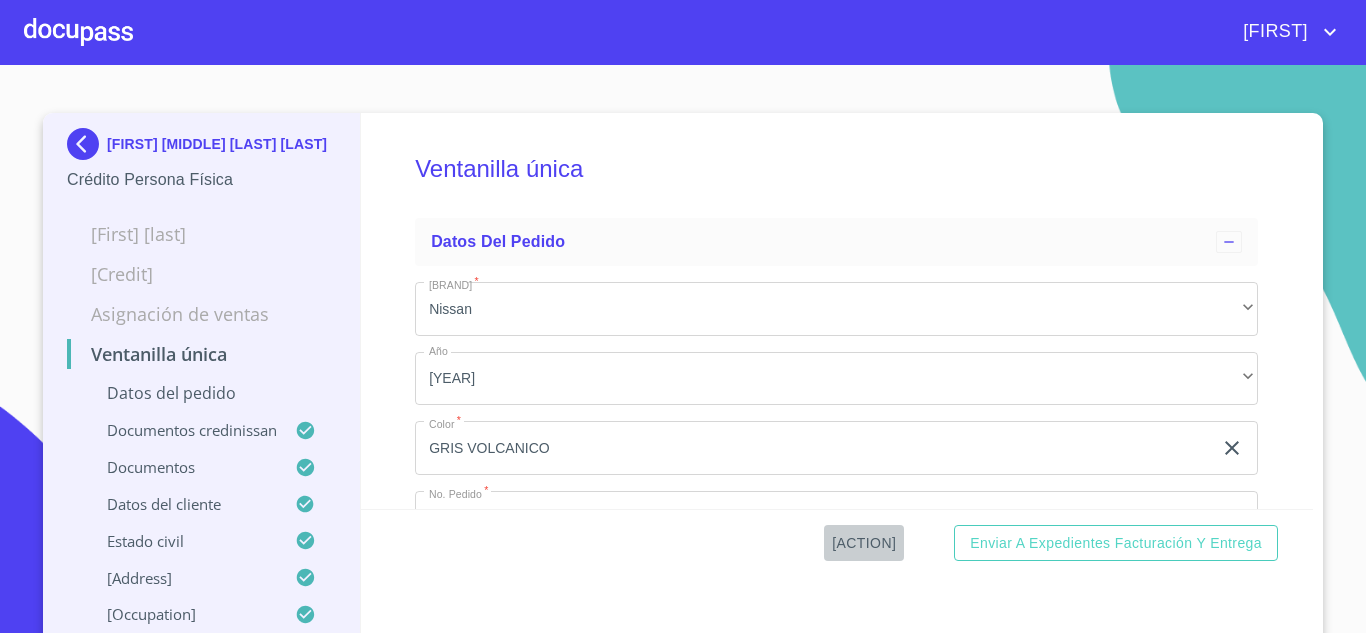 click on "[ACTION]" at bounding box center [864, 543] 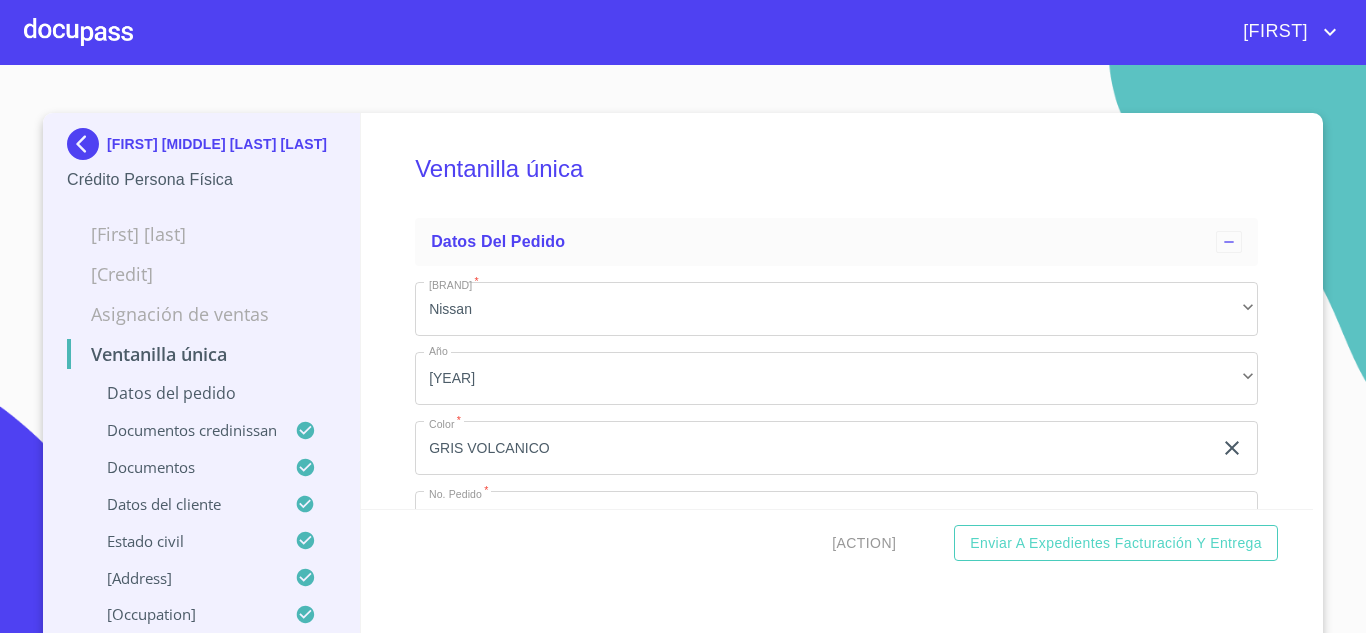 click at bounding box center [87, 144] 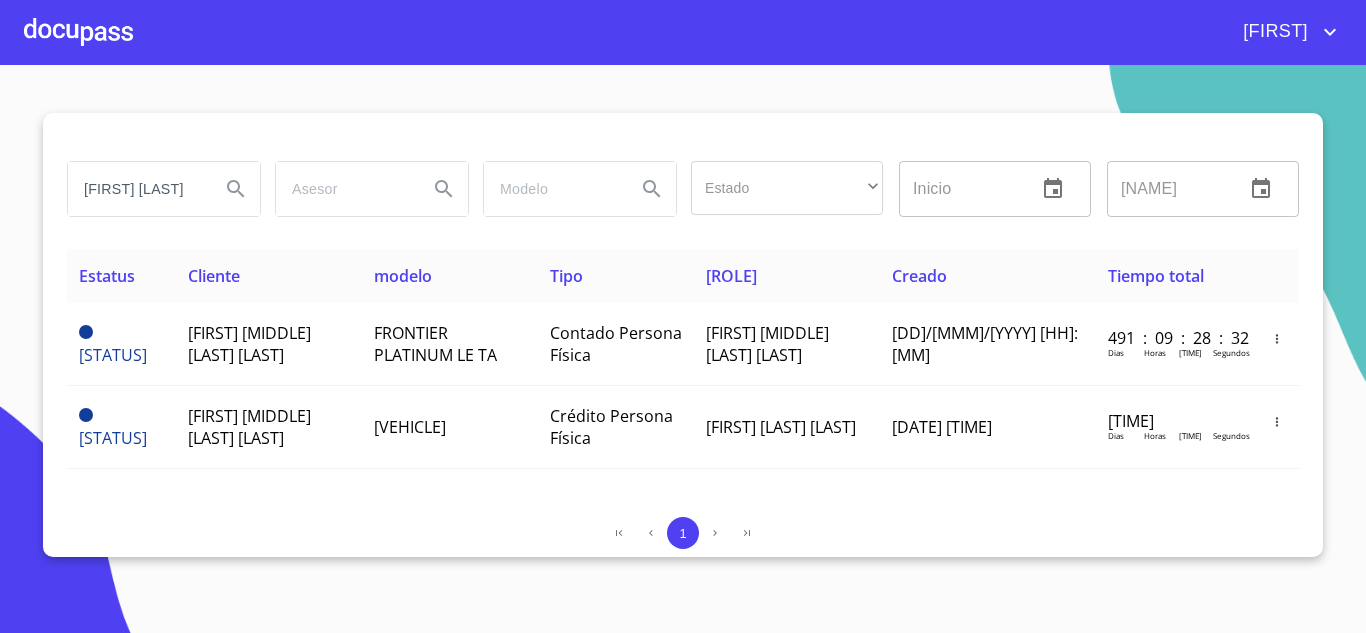 click on "[FIRST] [LAST]" at bounding box center (136, 189) 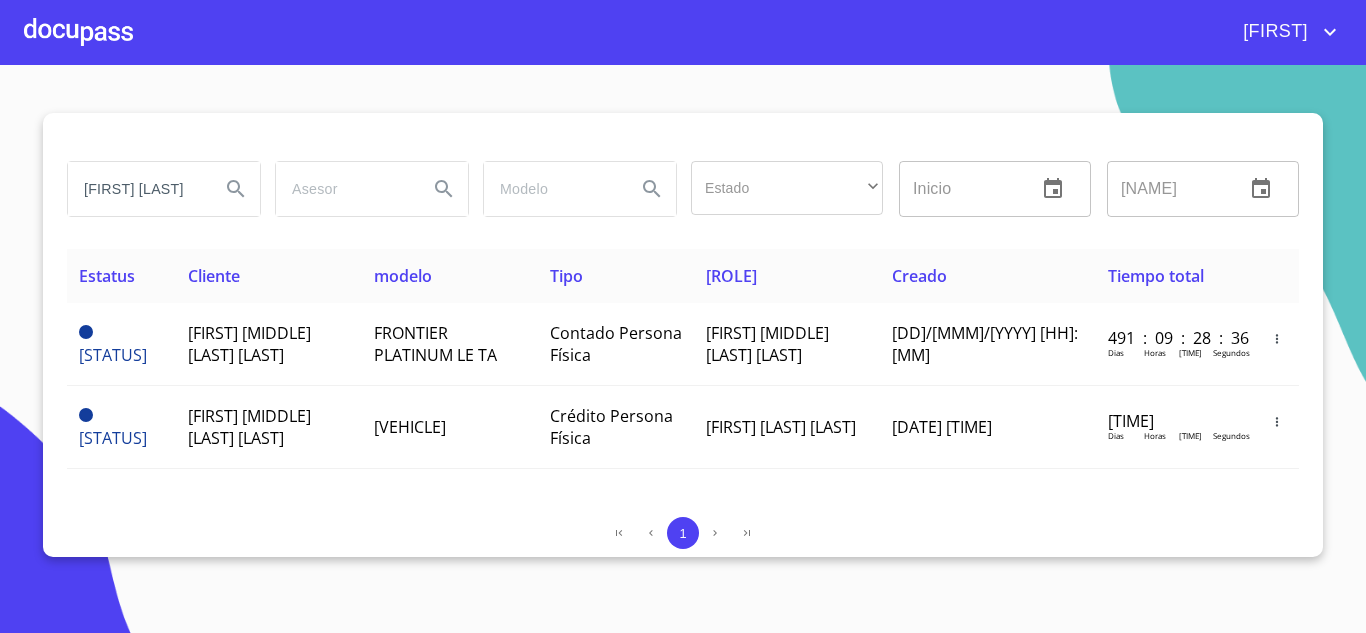 scroll, scrollTop: 0, scrollLeft: 11, axis: horizontal 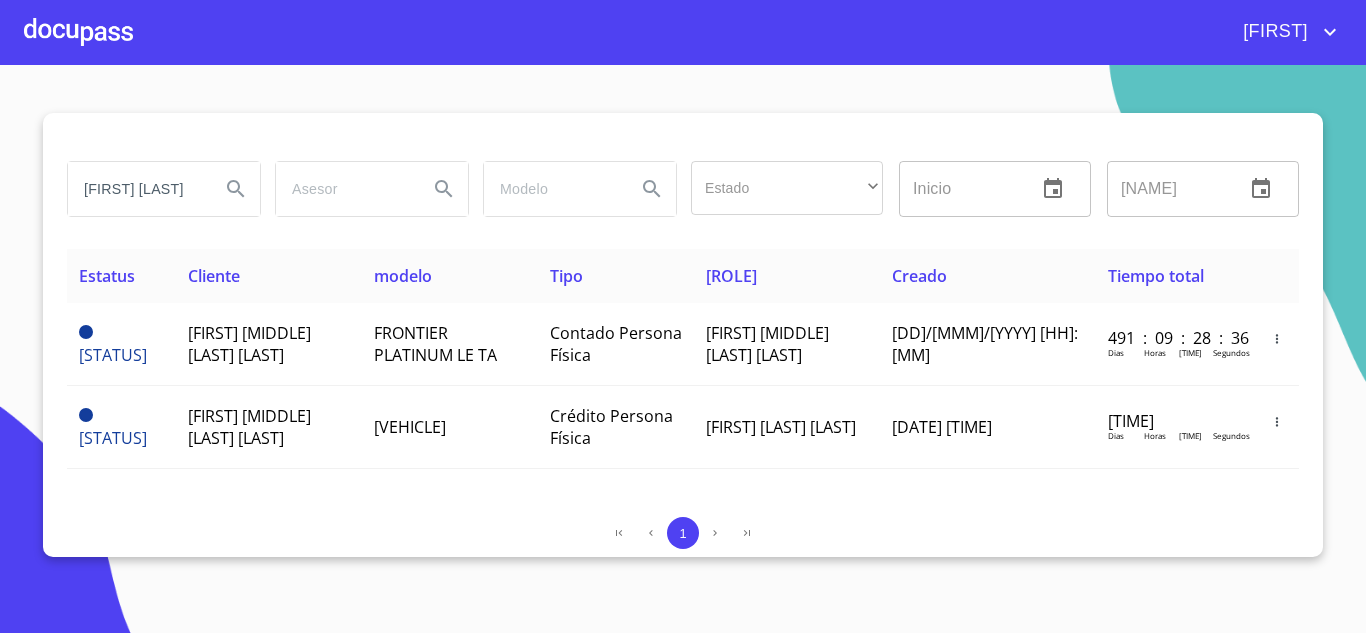 type on "[FIRST] [LAST]" 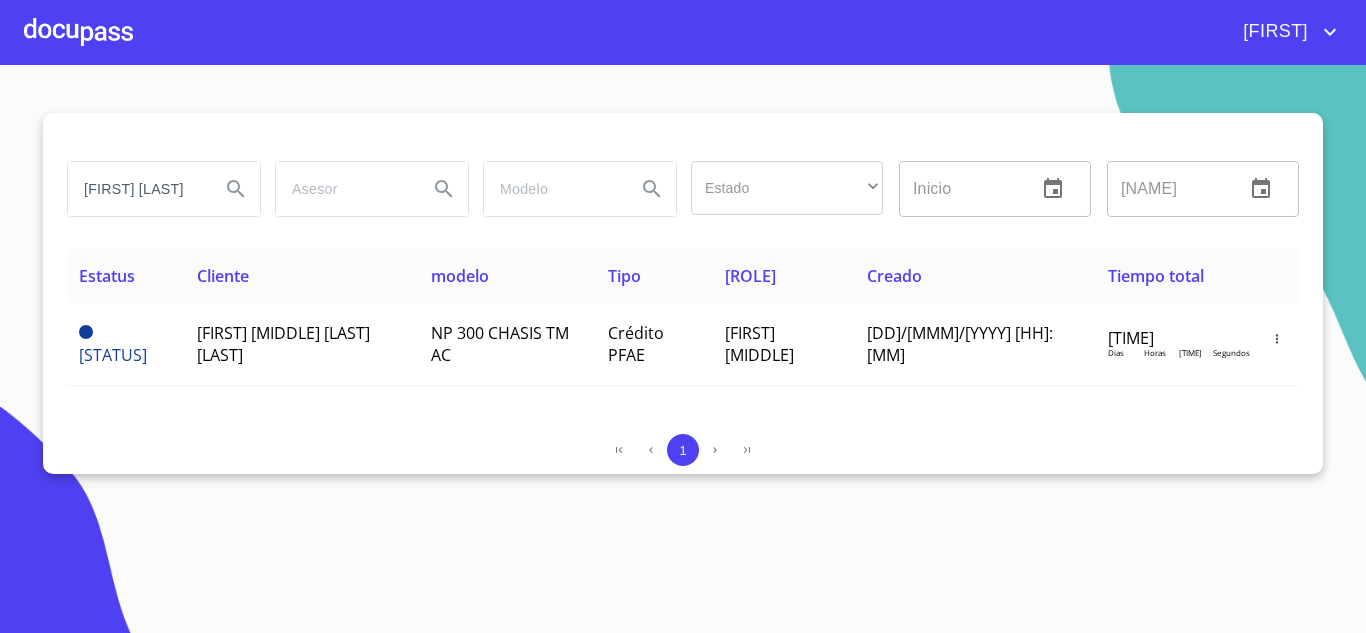 scroll, scrollTop: 0, scrollLeft: 0, axis: both 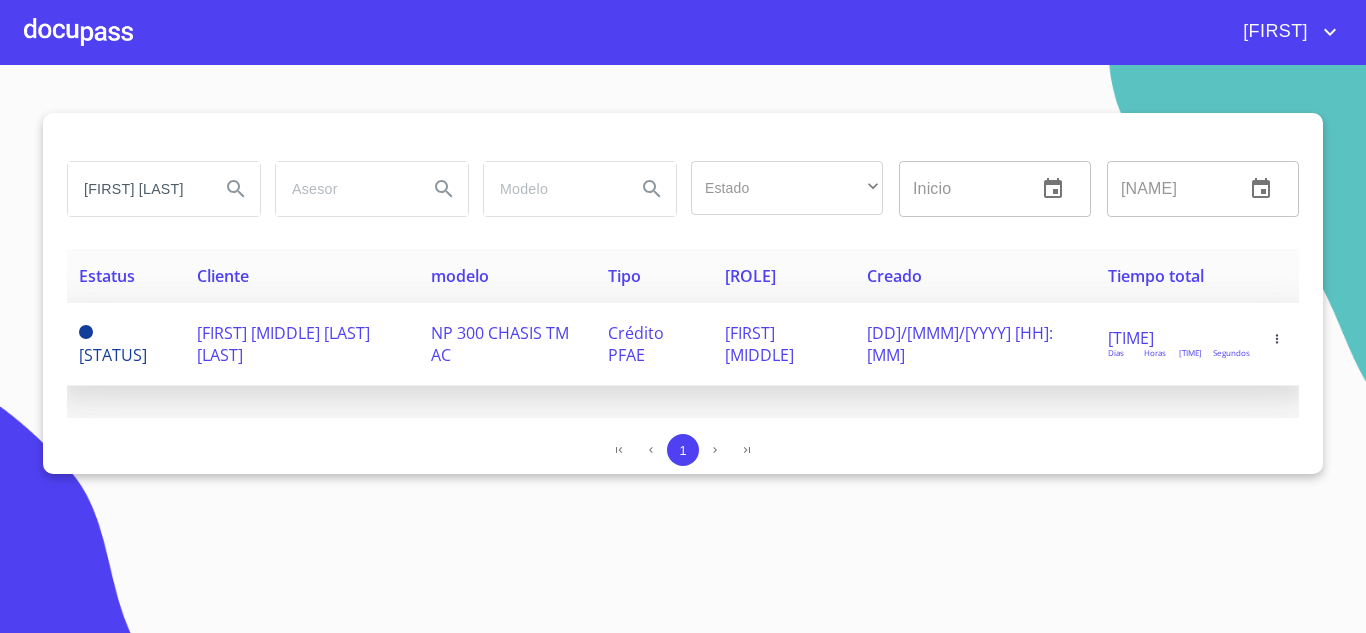 click on "[FIRST] [MIDDLE] [LAST] [LAST]" at bounding box center (301, 344) 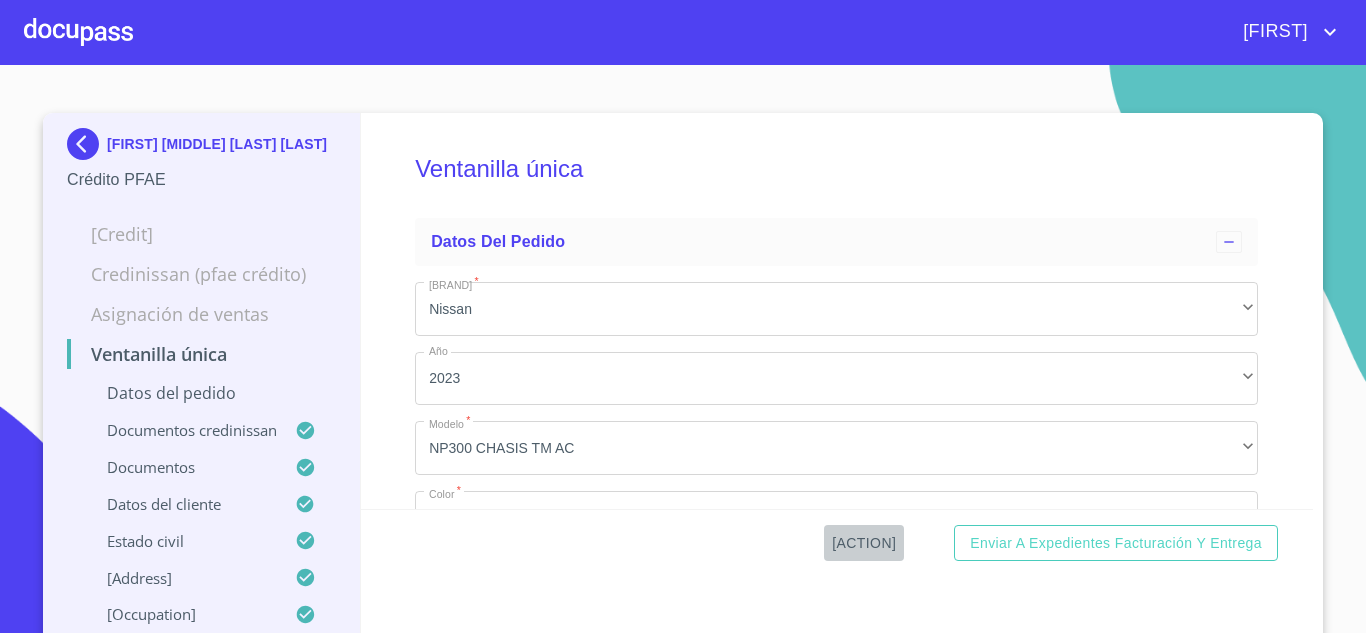 click on "[ACTION]" at bounding box center (864, 543) 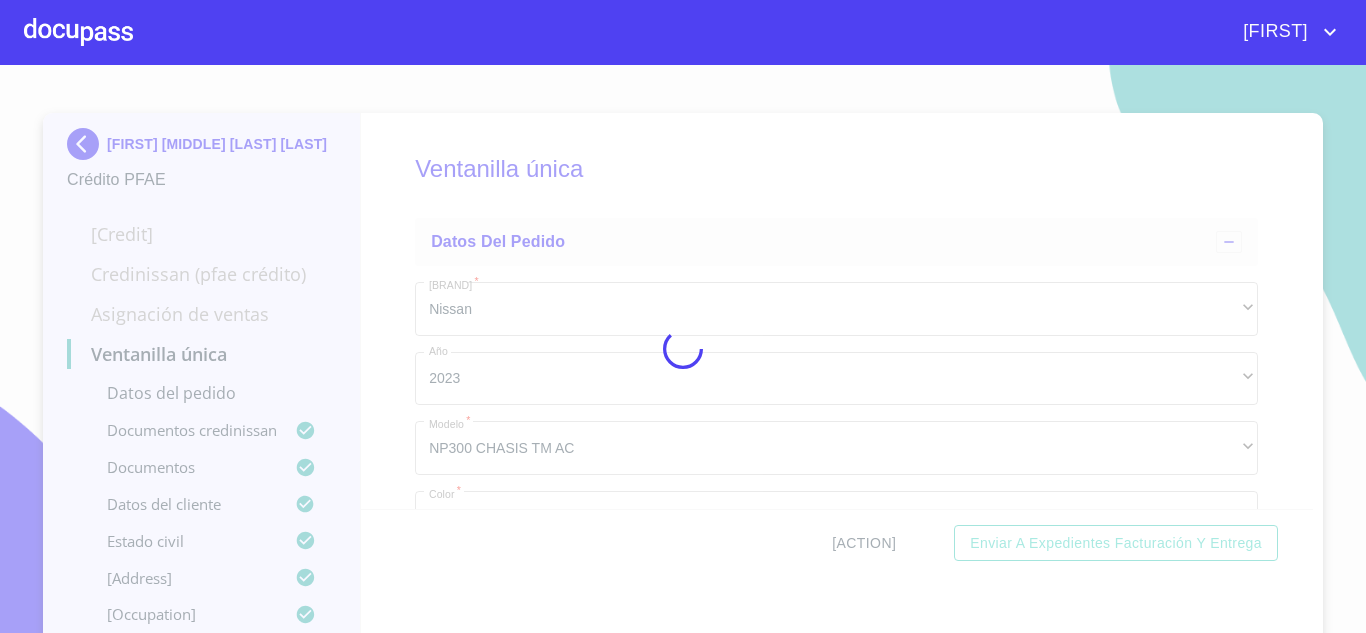 scroll, scrollTop: 500, scrollLeft: 0, axis: vertical 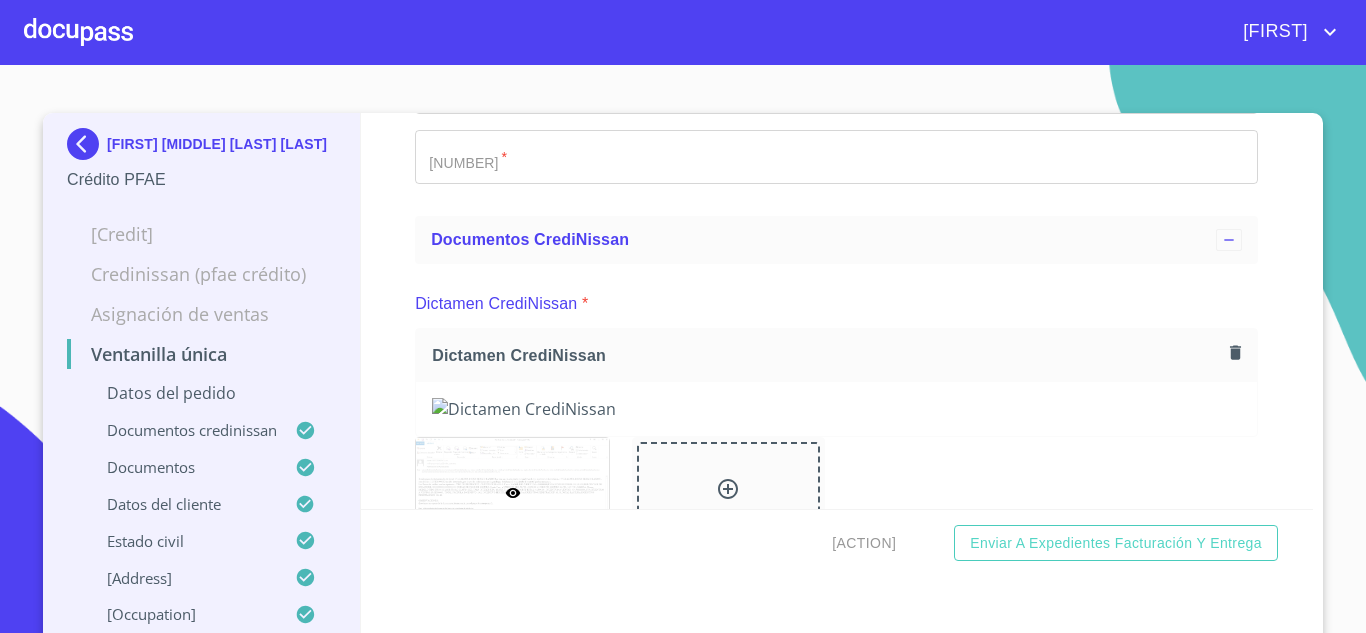 drag, startPoint x: 1288, startPoint y: 86, endPoint x: 1252, endPoint y: 17, distance: 77.82673 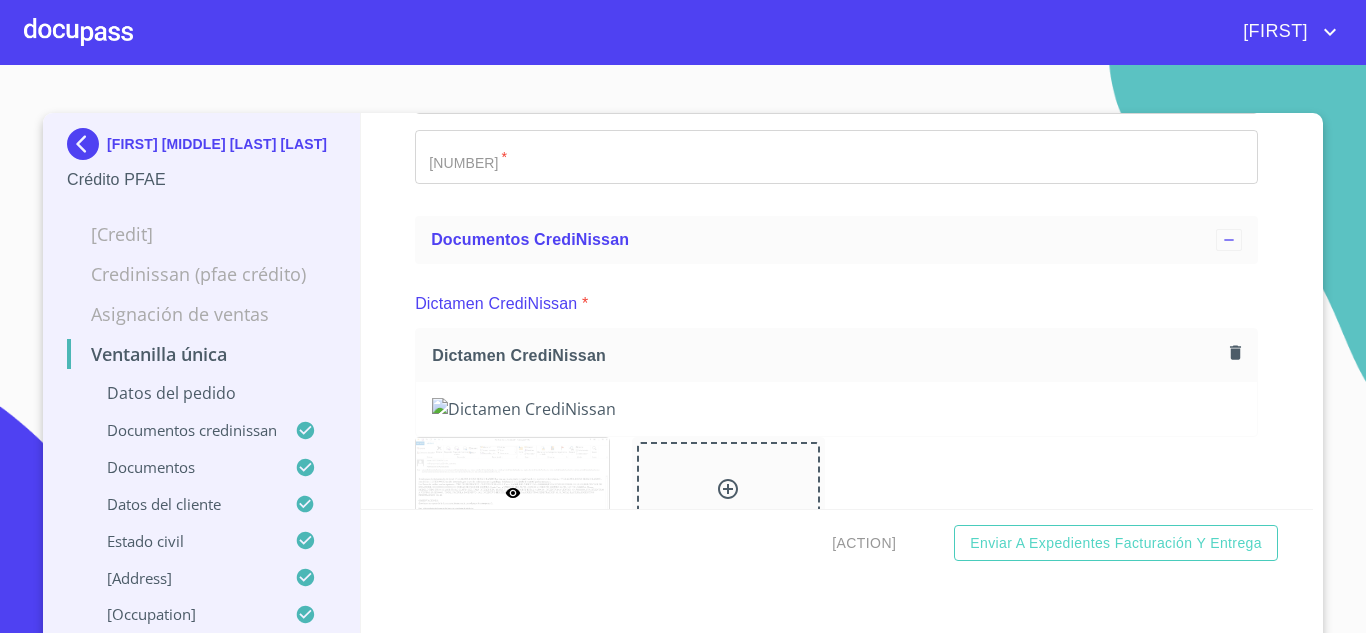 click at bounding box center (87, 144) 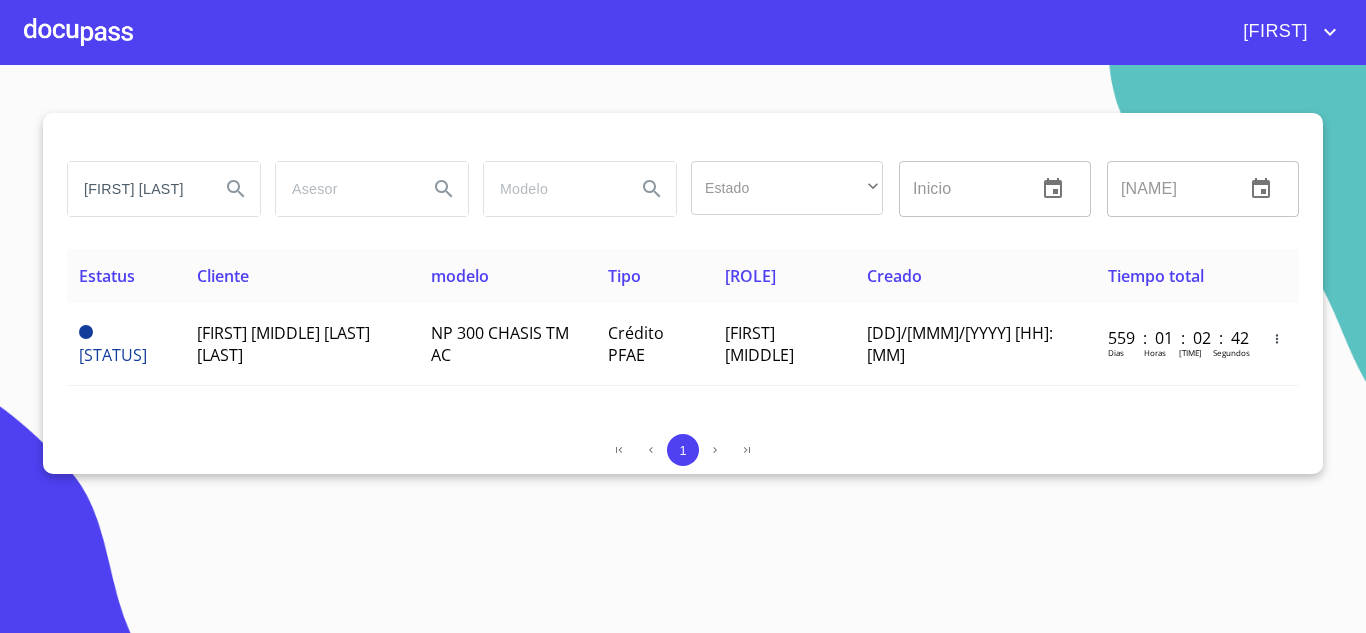 click on "[FIRST] [LAST]" at bounding box center (136, 189) 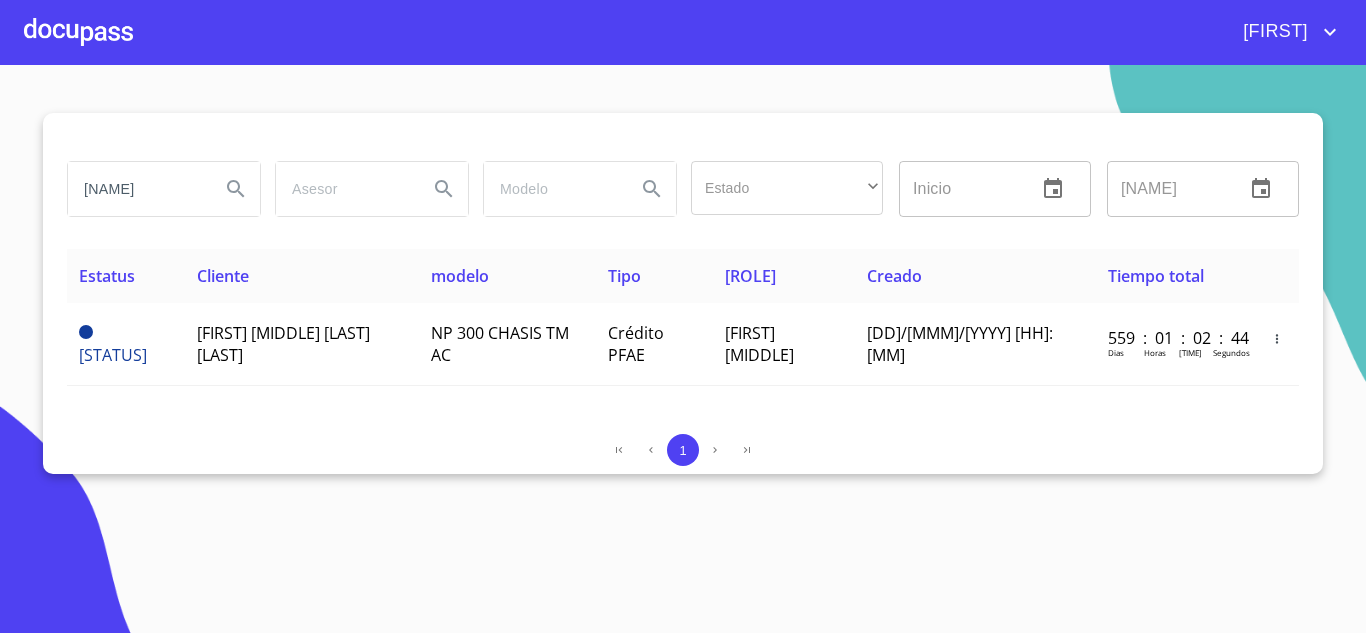 type on "[STATE]" 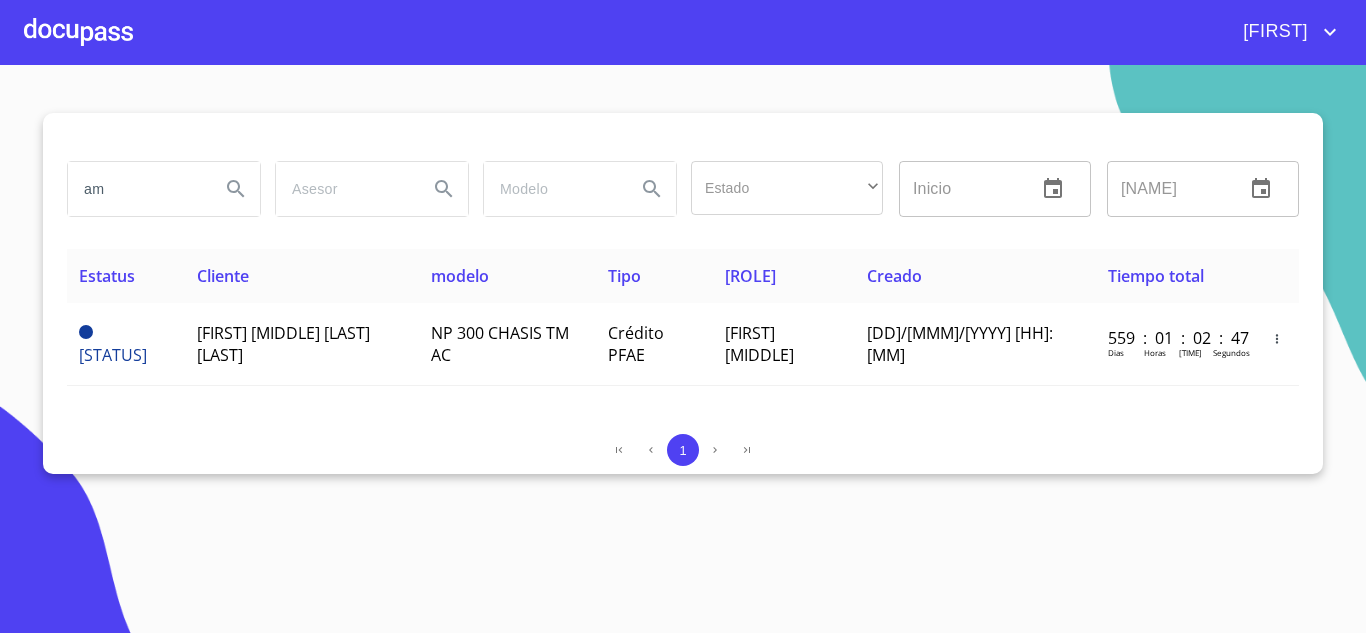 type on "a" 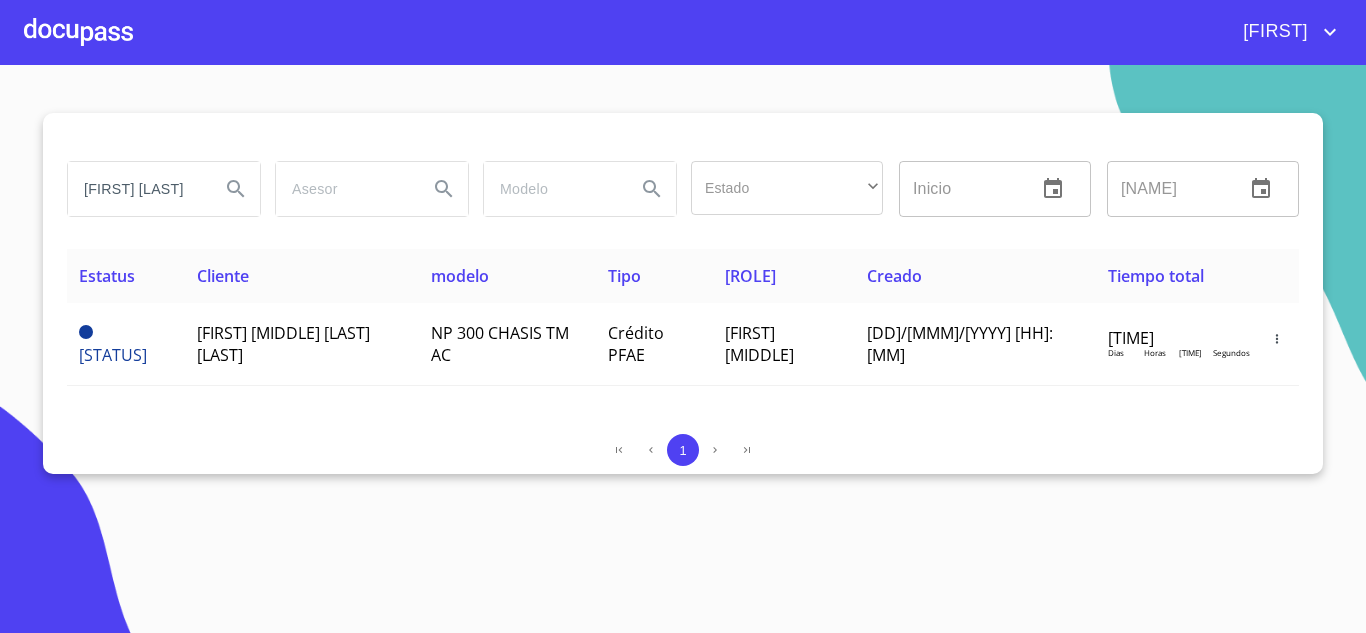scroll, scrollTop: 0, scrollLeft: 33, axis: horizontal 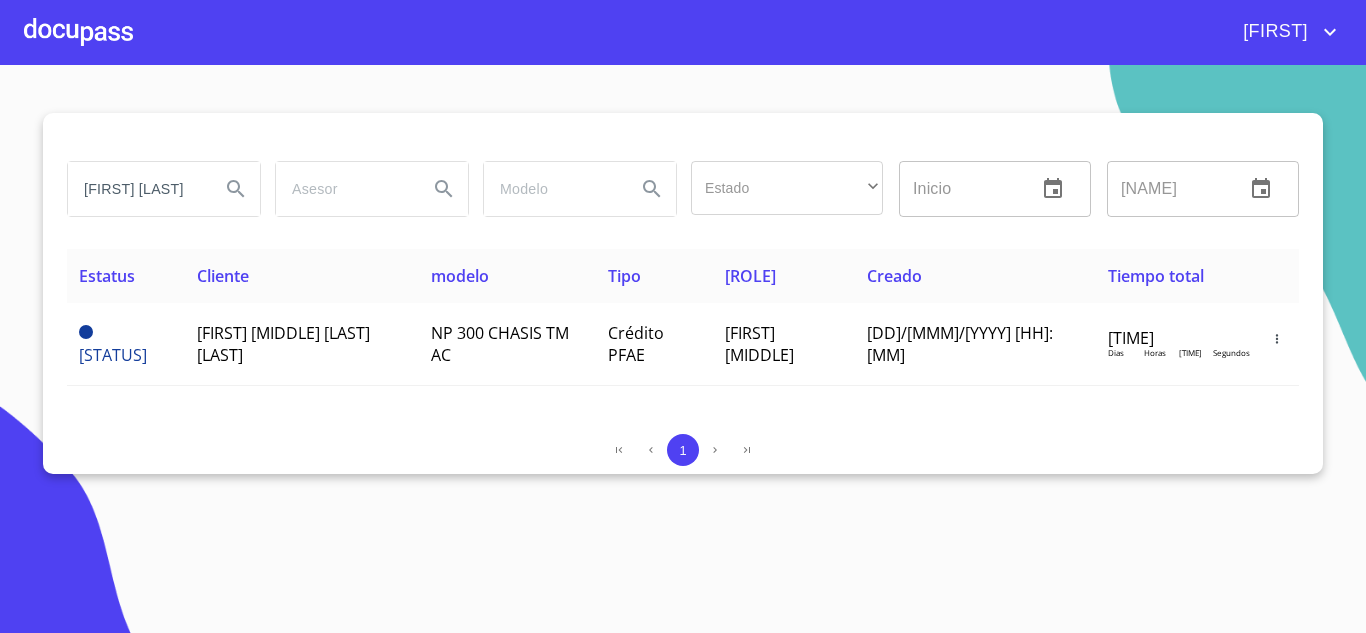 type on "[FIRST] [LAST]" 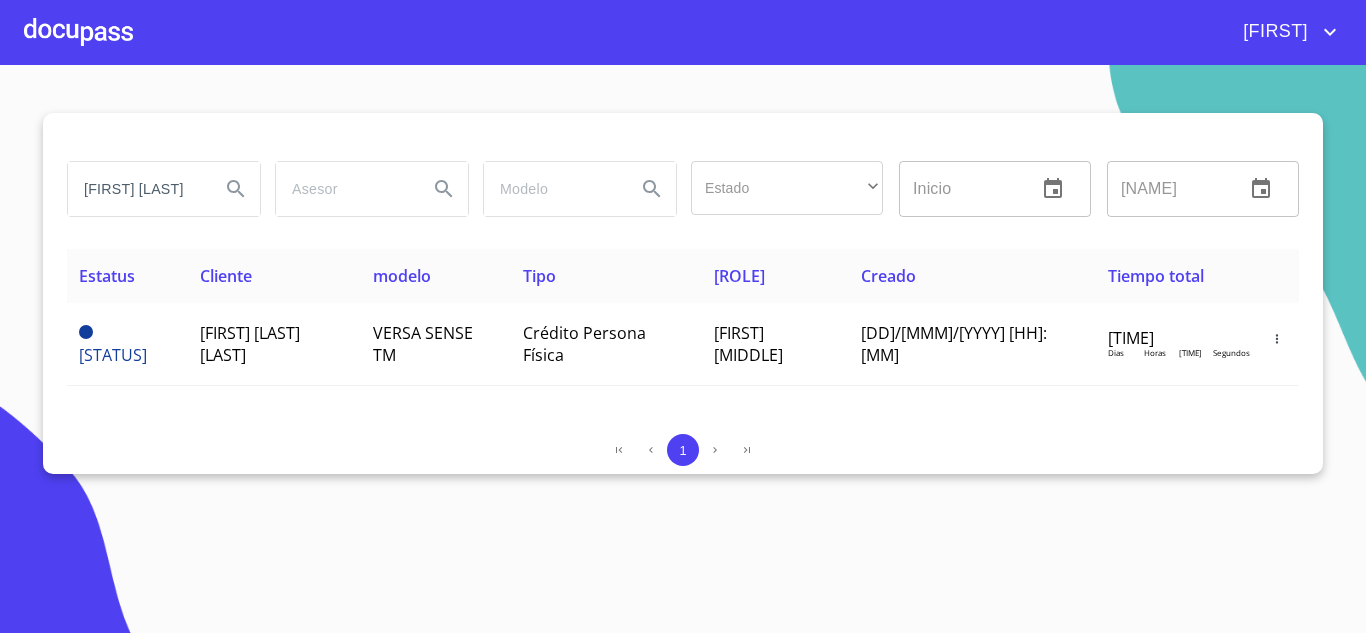 scroll, scrollTop: 0, scrollLeft: 0, axis: both 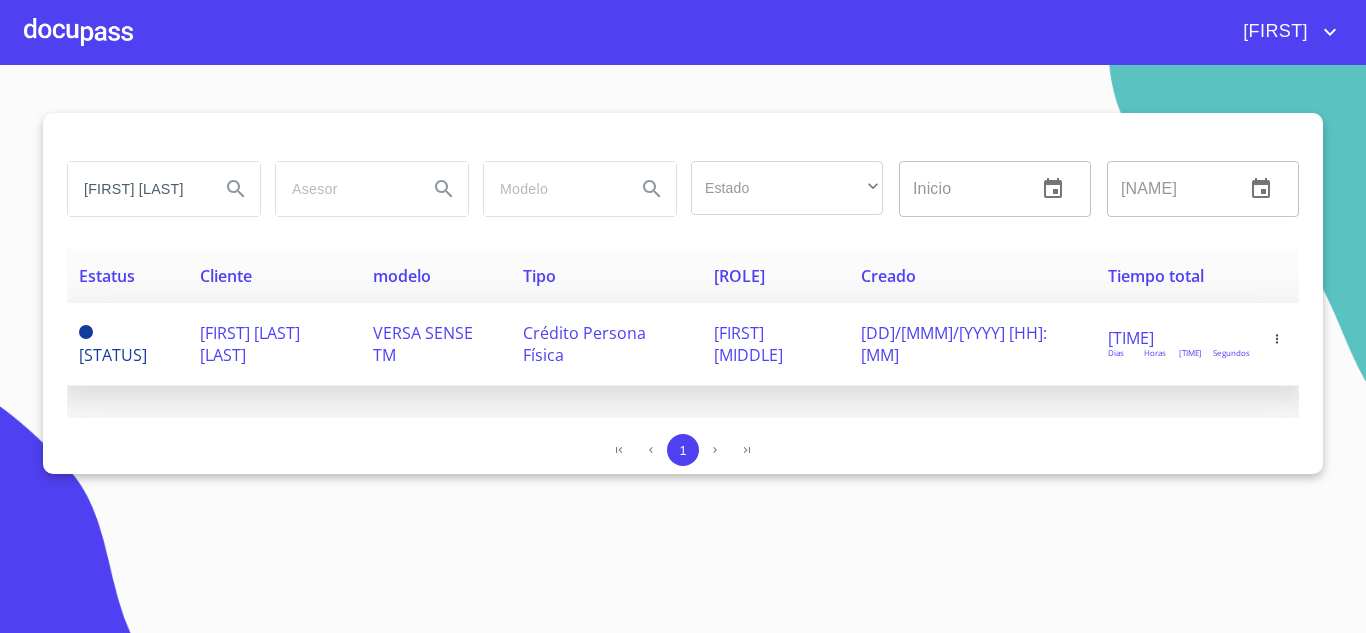 click on "[FIRST] [LAST] [LAST]" at bounding box center (250, 344) 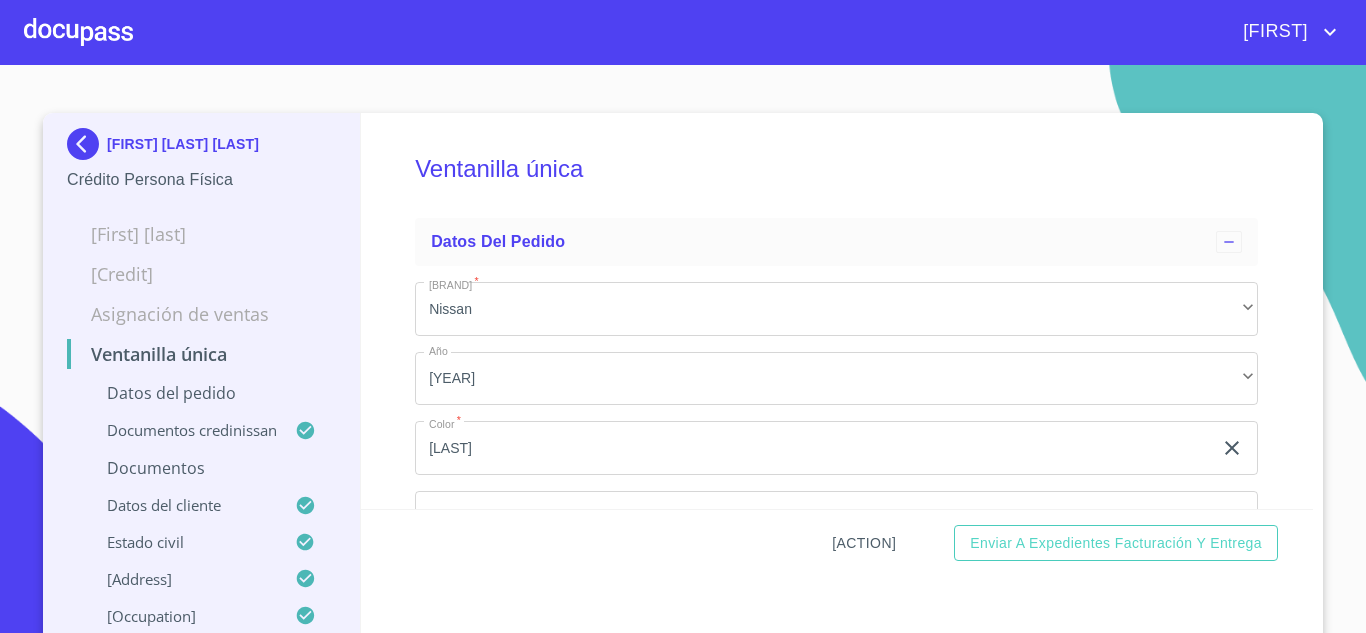 click on "[ACTION]" at bounding box center [864, 543] 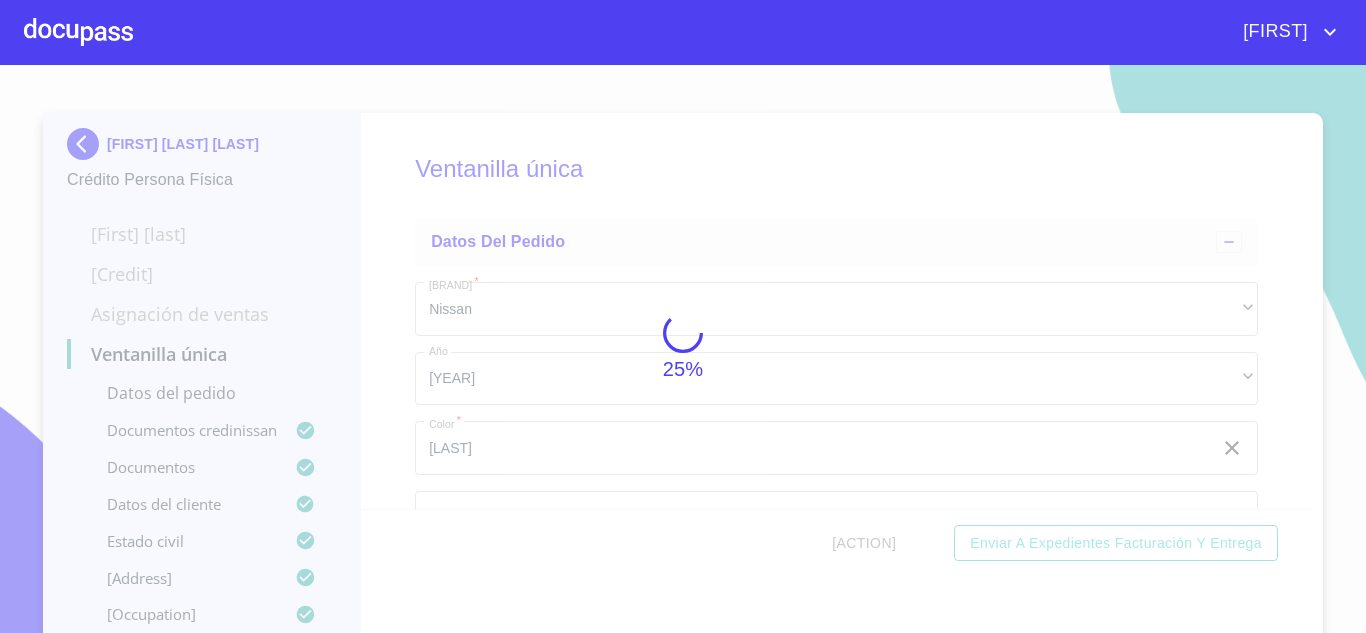 scroll, scrollTop: 0, scrollLeft: 0, axis: both 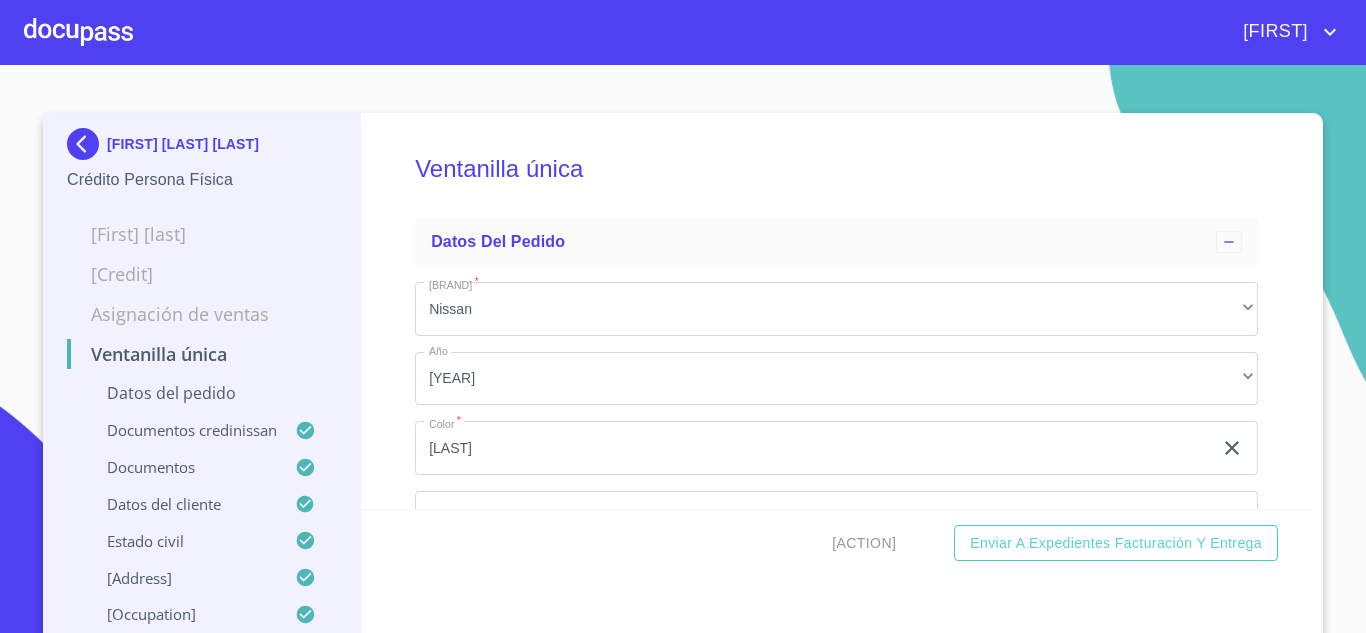 click at bounding box center (87, 144) 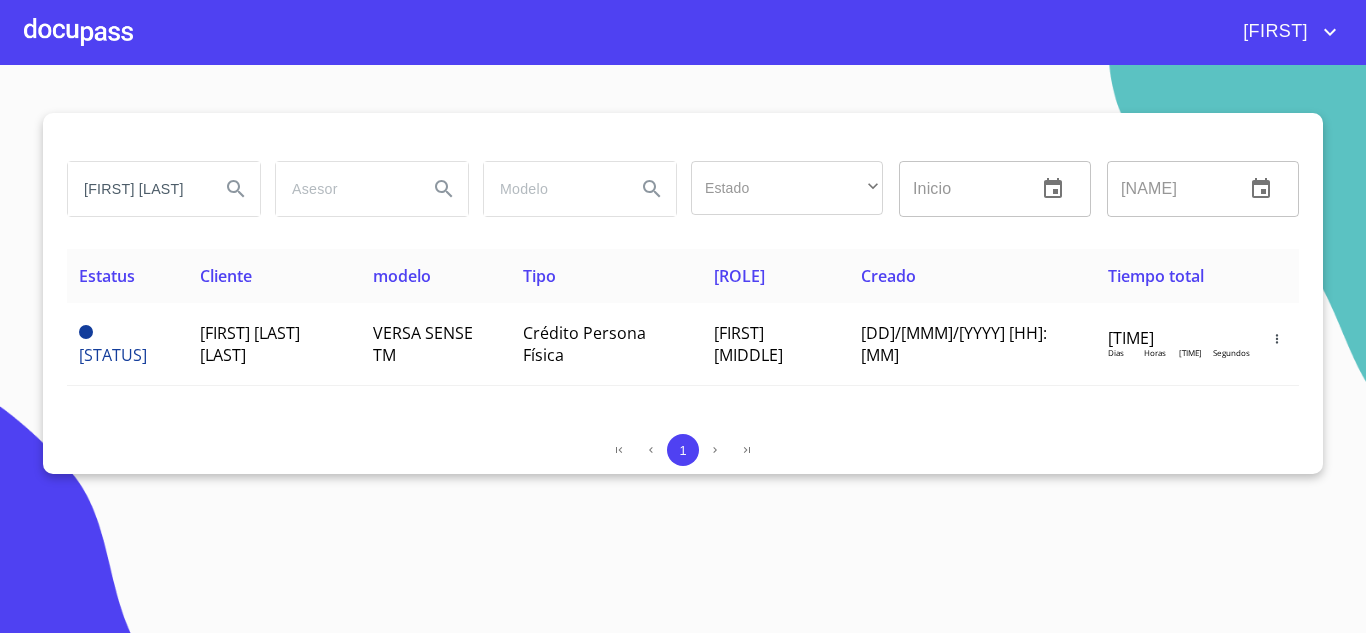 click on "[FIRST] [LAST]" at bounding box center (136, 189) 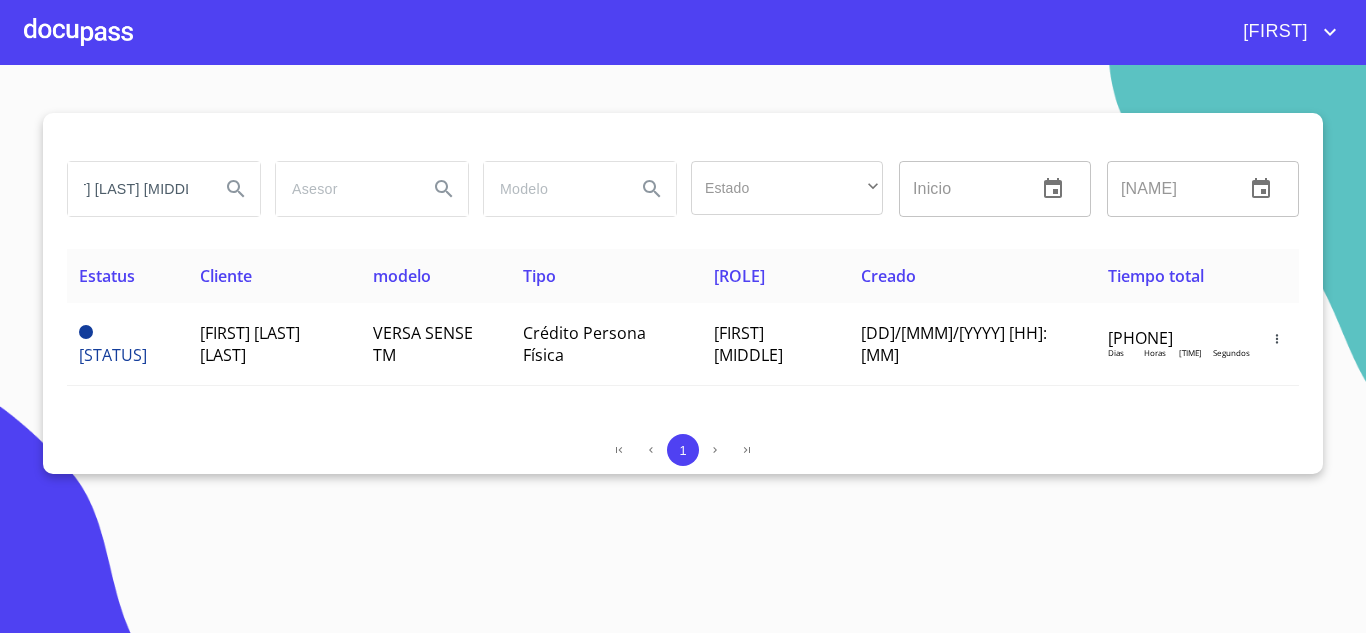 scroll, scrollTop: 0, scrollLeft: 54, axis: horizontal 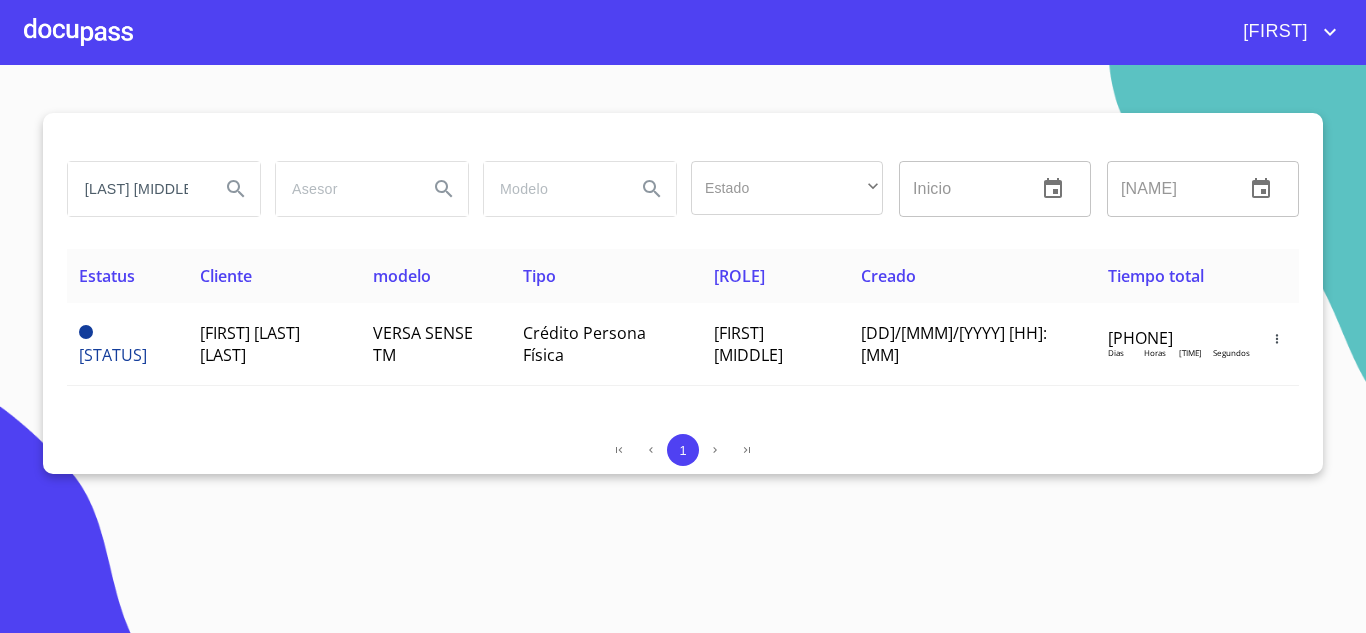 type on "[FIRST] [LAST] [MIDDLE]" 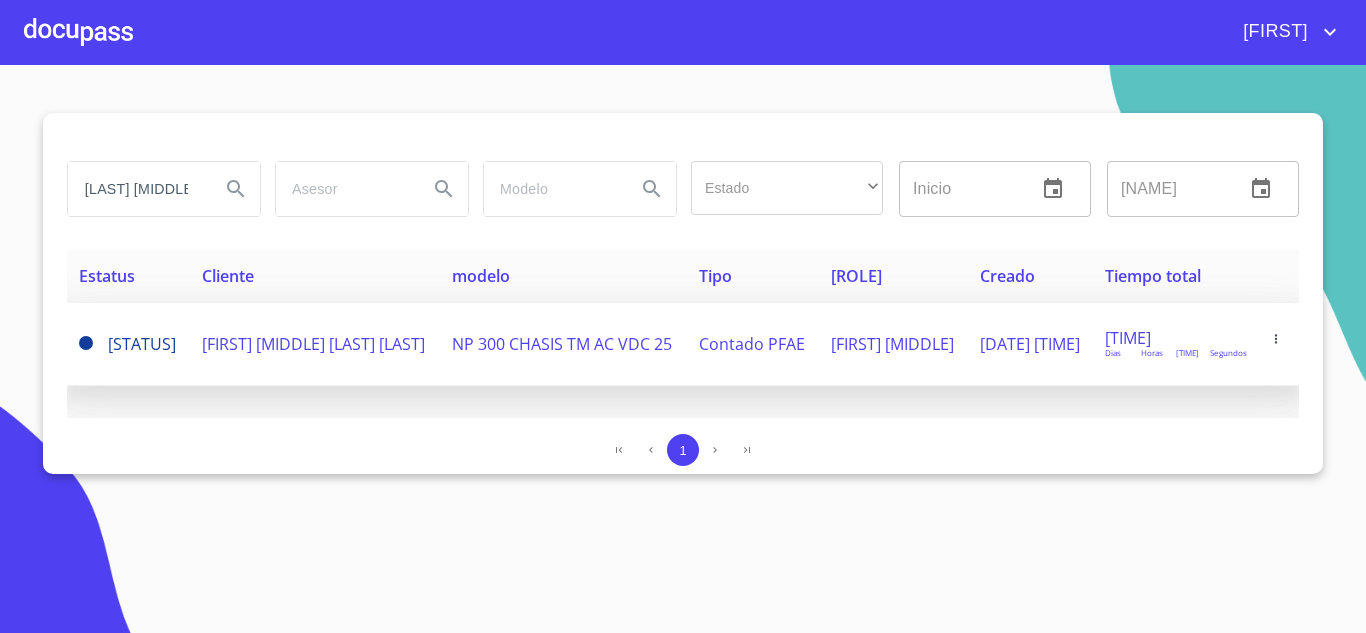click on "[FIRST] [MIDDLE] [LAST] [LAST]" at bounding box center [313, 344] 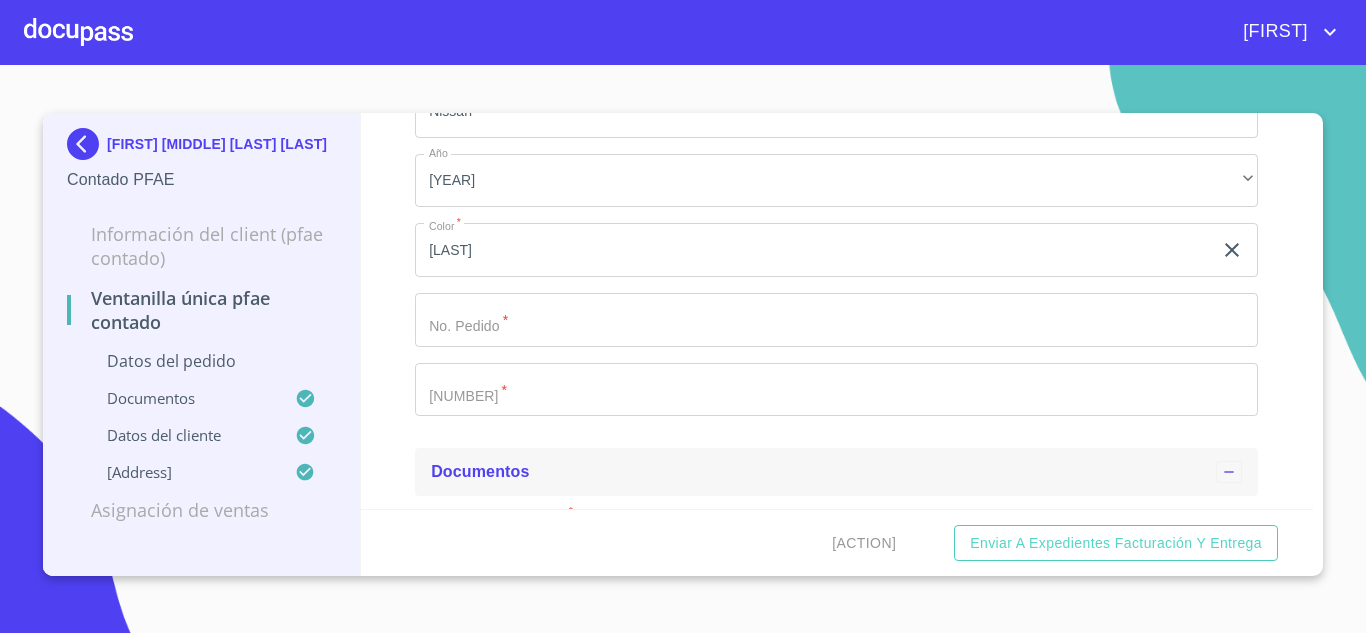 scroll, scrollTop: 200, scrollLeft: 0, axis: vertical 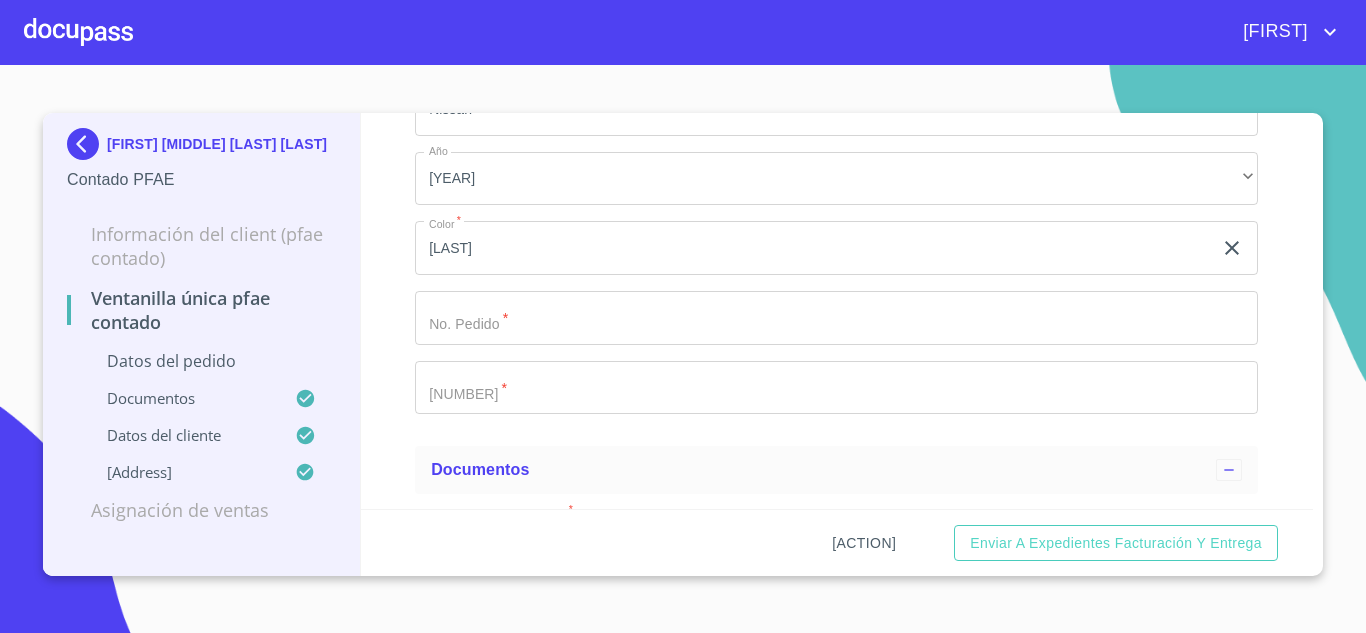click on "[ACTION]" at bounding box center (864, 543) 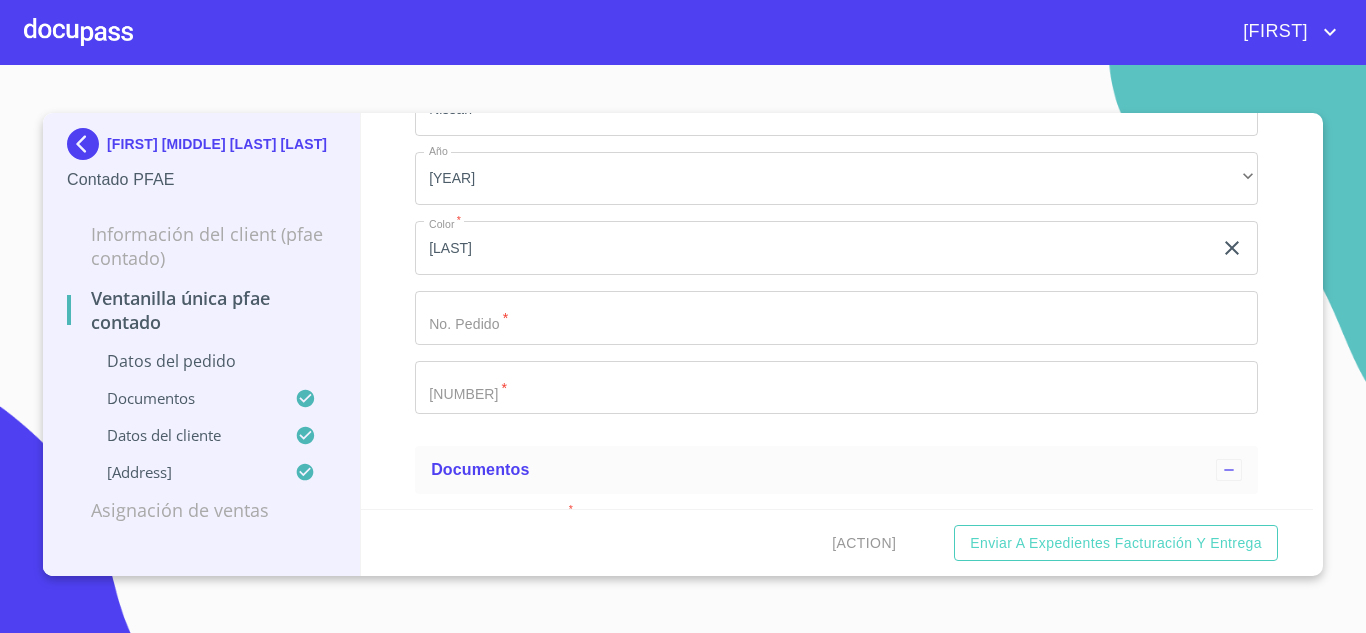 click on "[FIRST] [LAST] [LAST] [GENERAL_INFO] [GENERAL_INFO] [GENERAL_INFO] [GENERAL_INFO] [GENERAL_INFO] [GENERAL_INFO] [GENERAL_INFO] [GENERAL_INFO]" at bounding box center (202, 344) 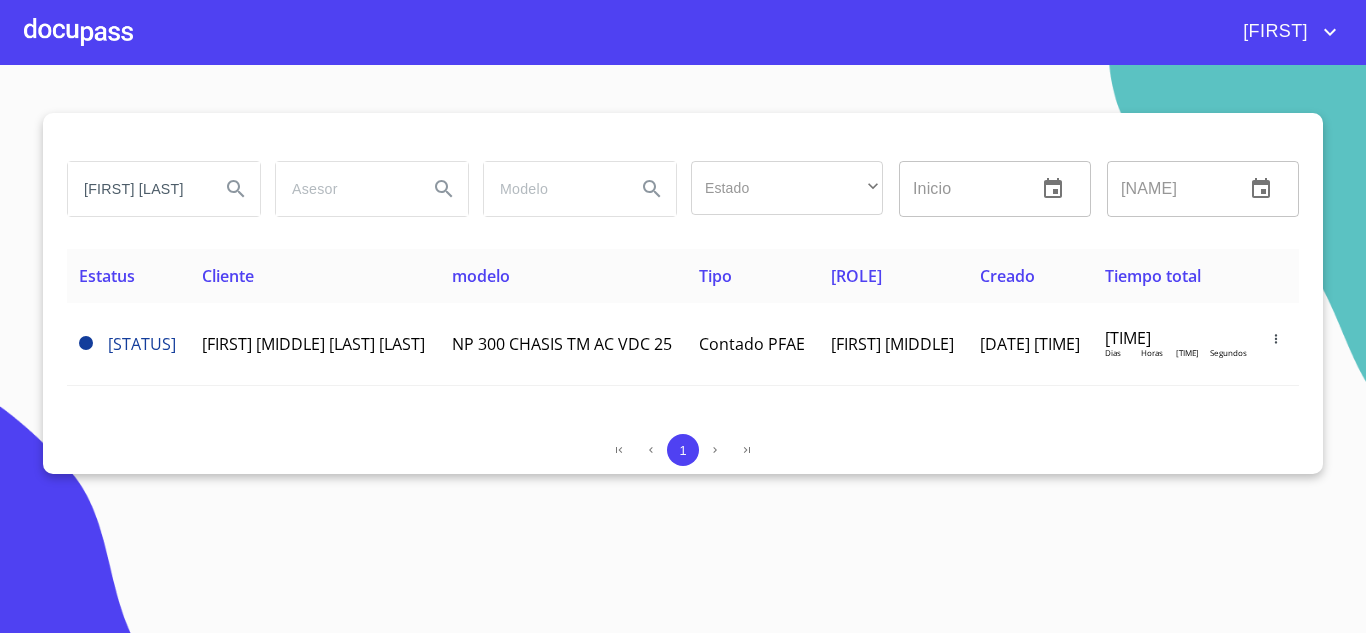 click on "[FIRST] [LAST] [MIDDLE]" at bounding box center [136, 189] 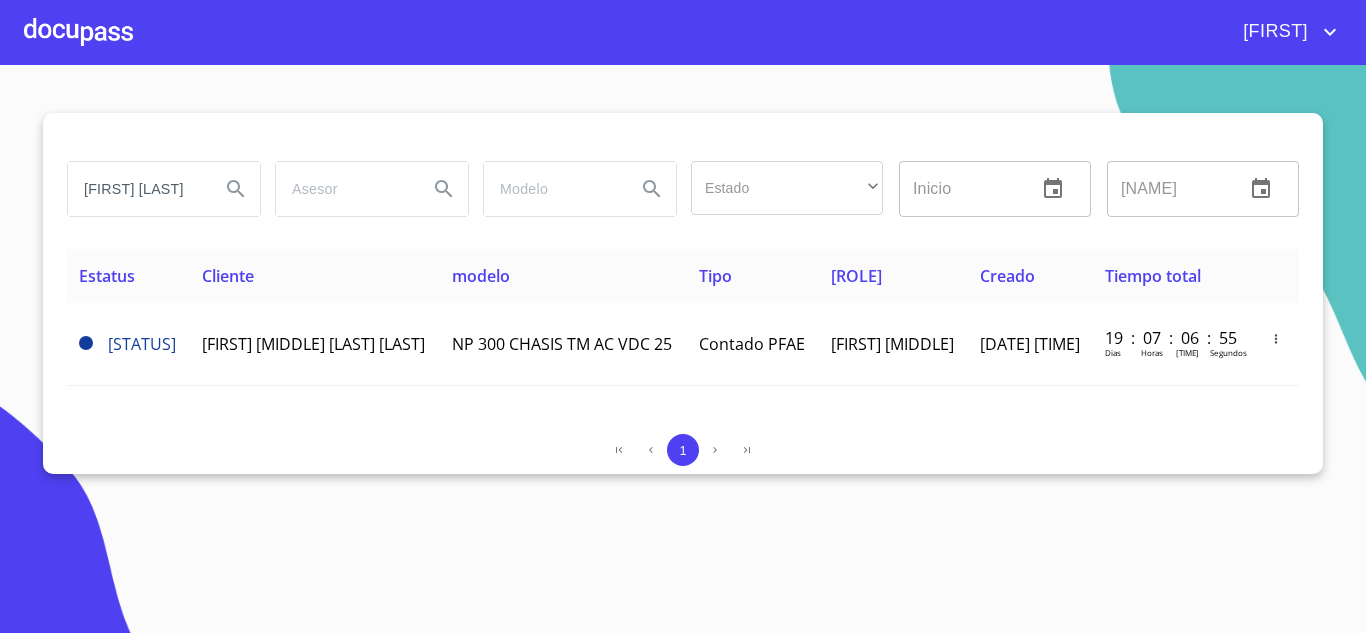 click on "[FIRST] [LAST] [MIDDLE]" at bounding box center (136, 189) 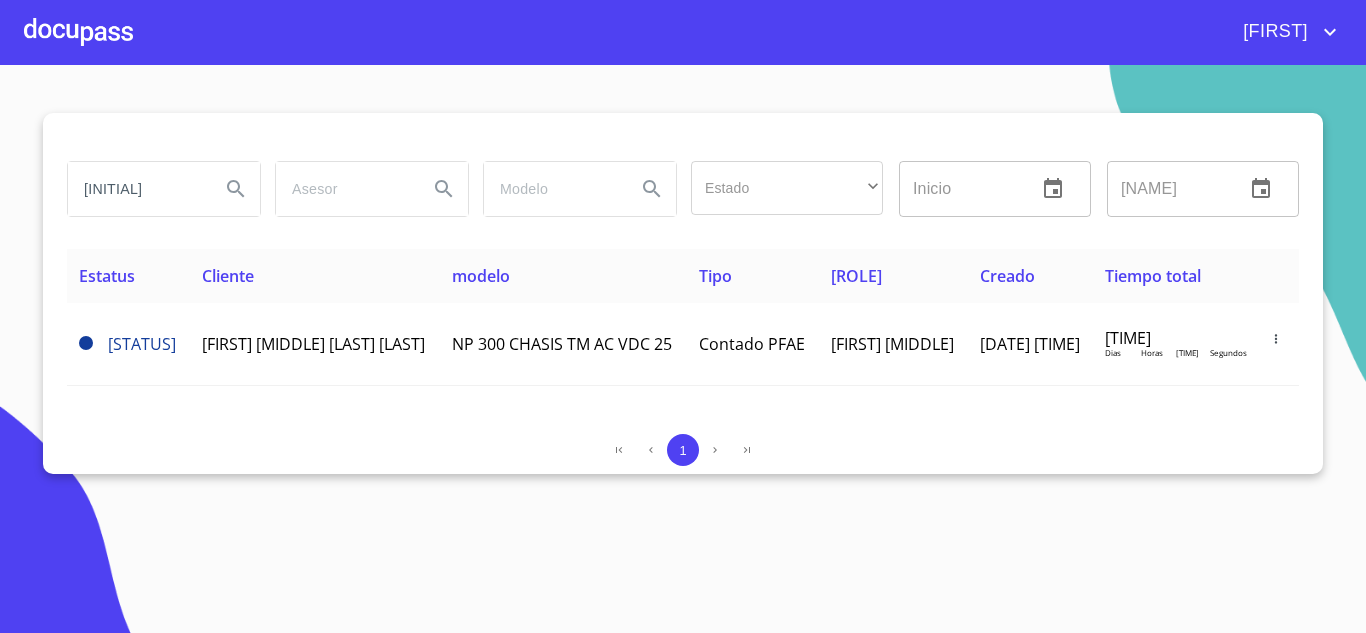 type on "H" 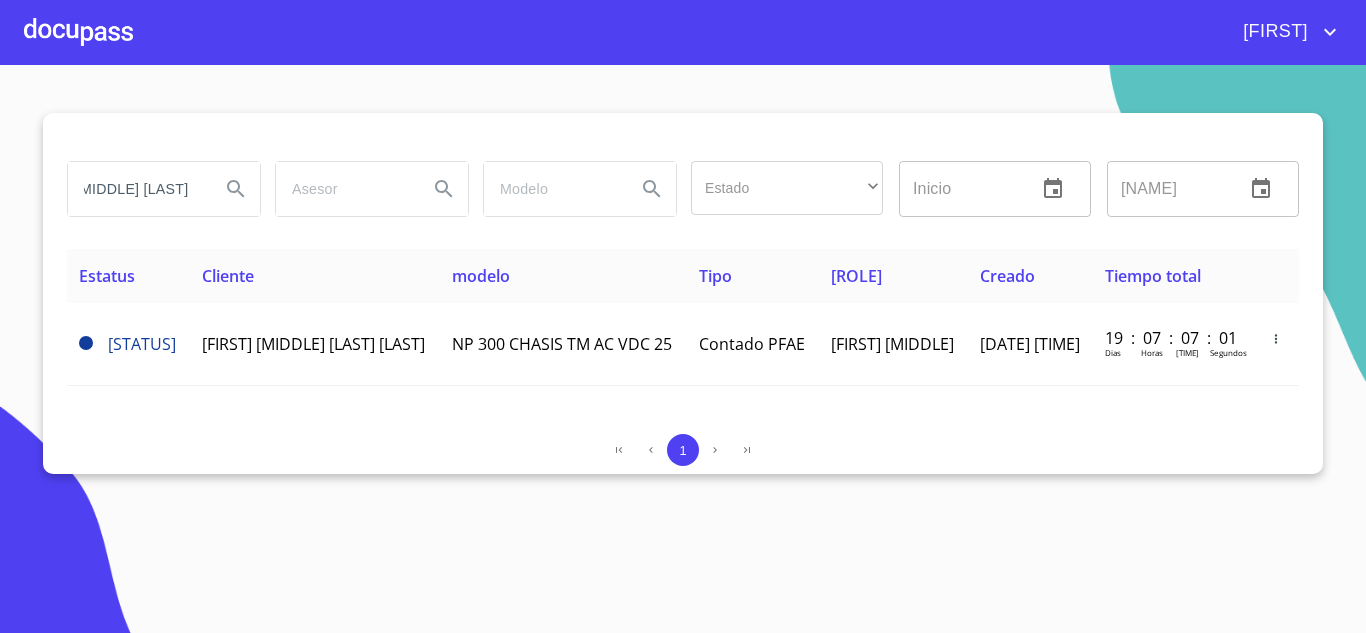 scroll, scrollTop: 0, scrollLeft: 73, axis: horizontal 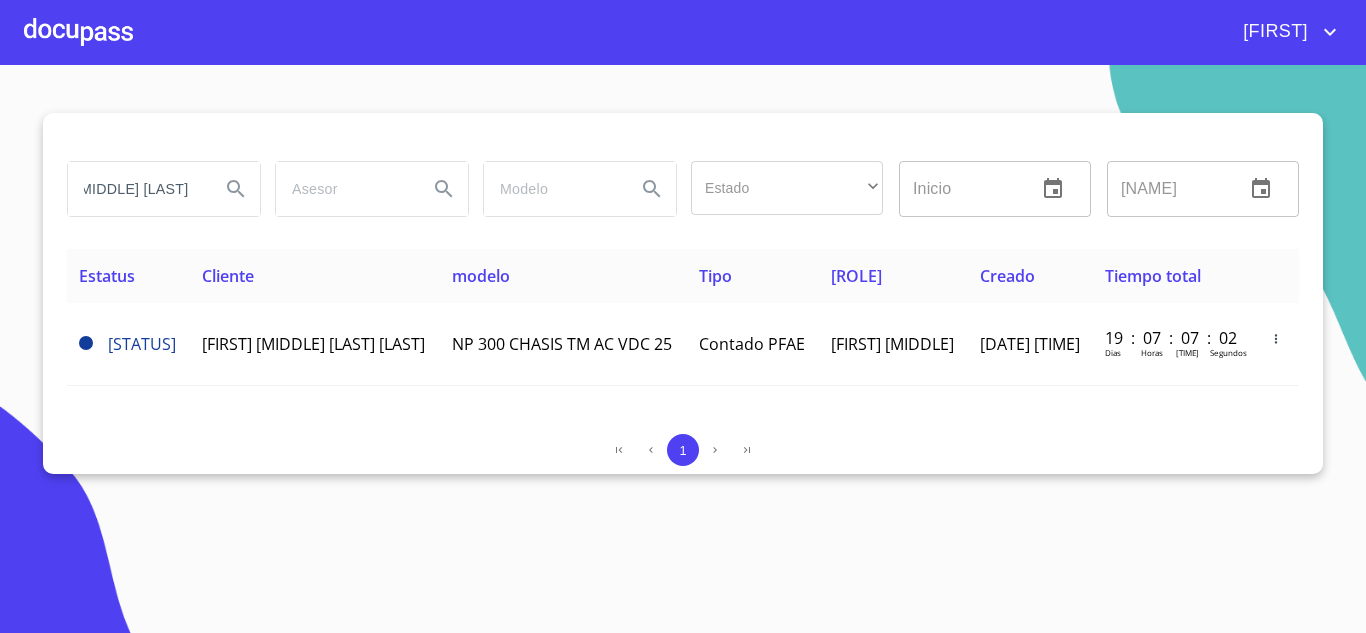 type on "[FIRST] [MIDDLE] [LAST]" 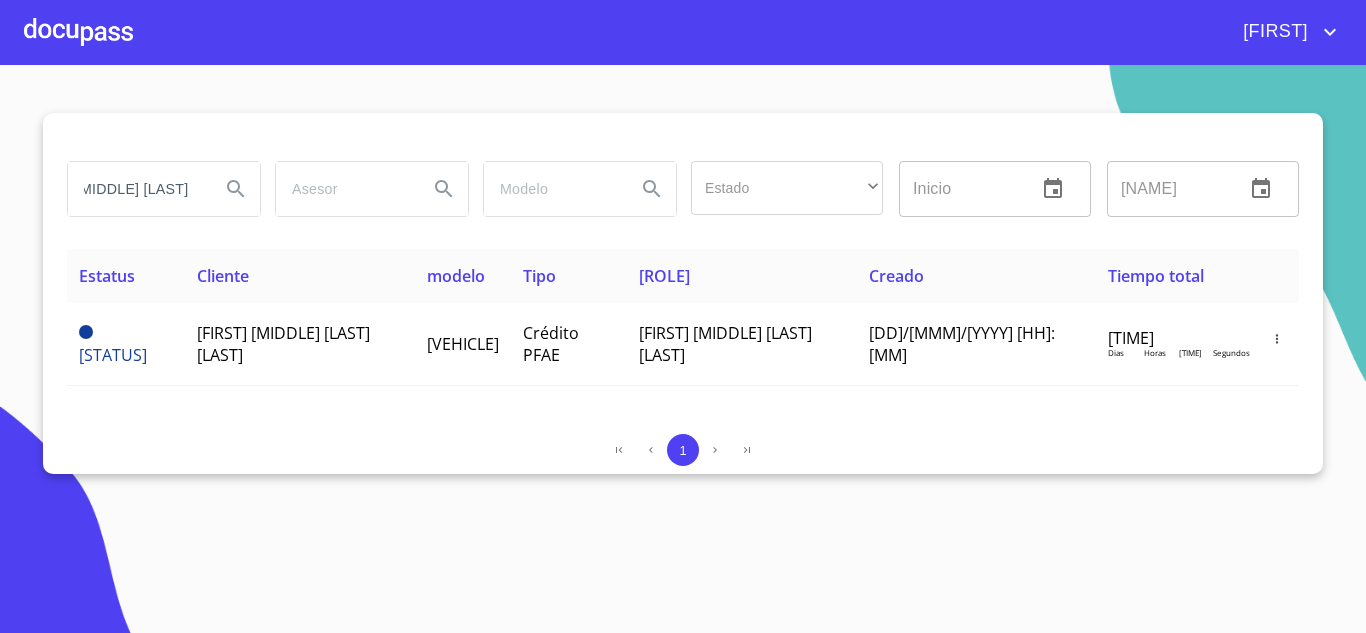 scroll, scrollTop: 0, scrollLeft: 0, axis: both 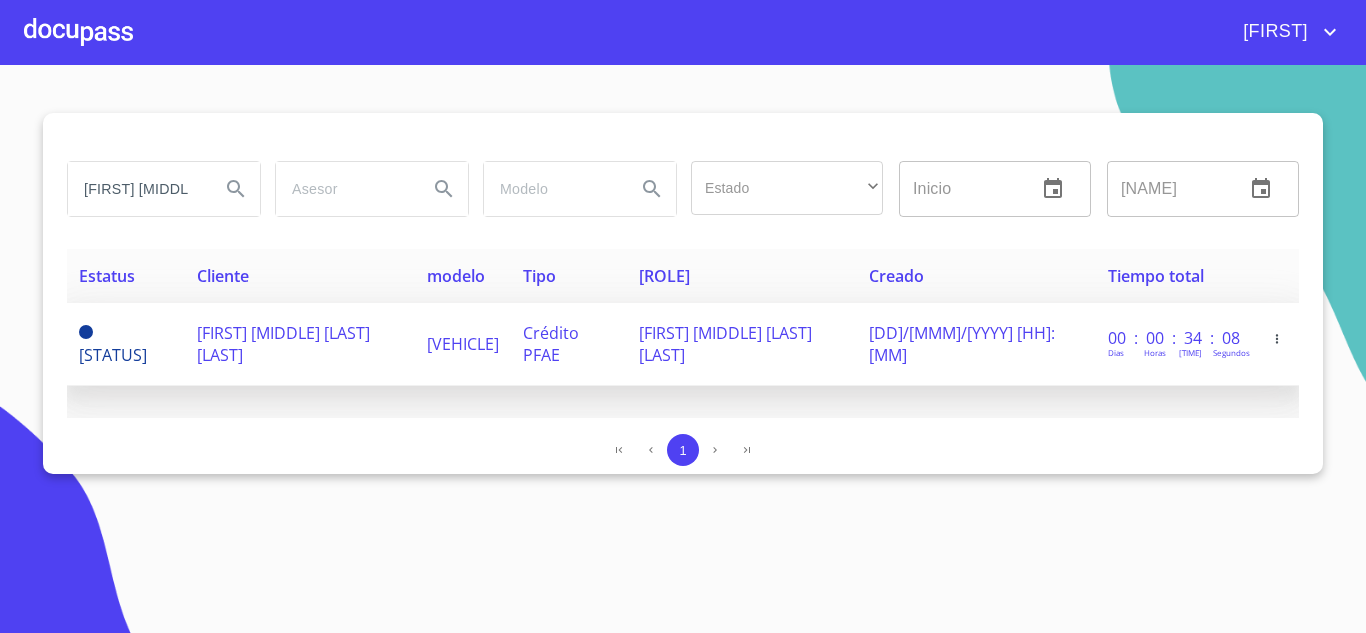 click on "[FIRST] [MIDDLE] [LAST] [LAST]" at bounding box center [300, 344] 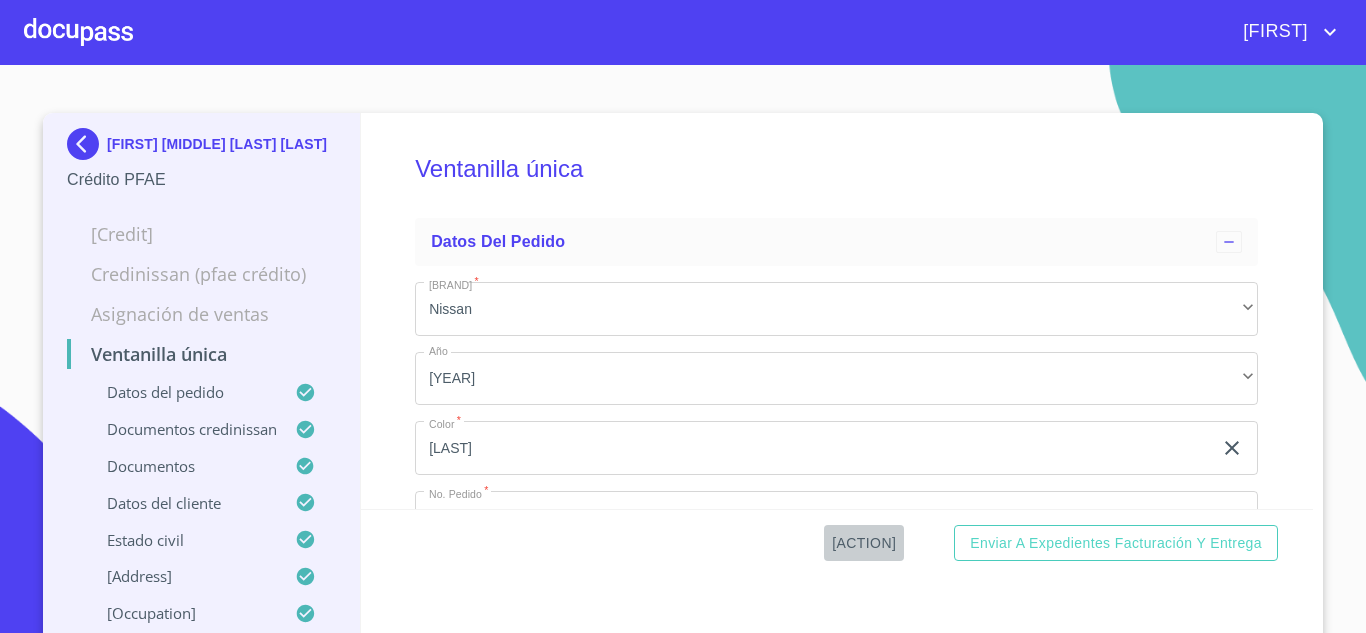 click on "[ACTION]" at bounding box center [864, 543] 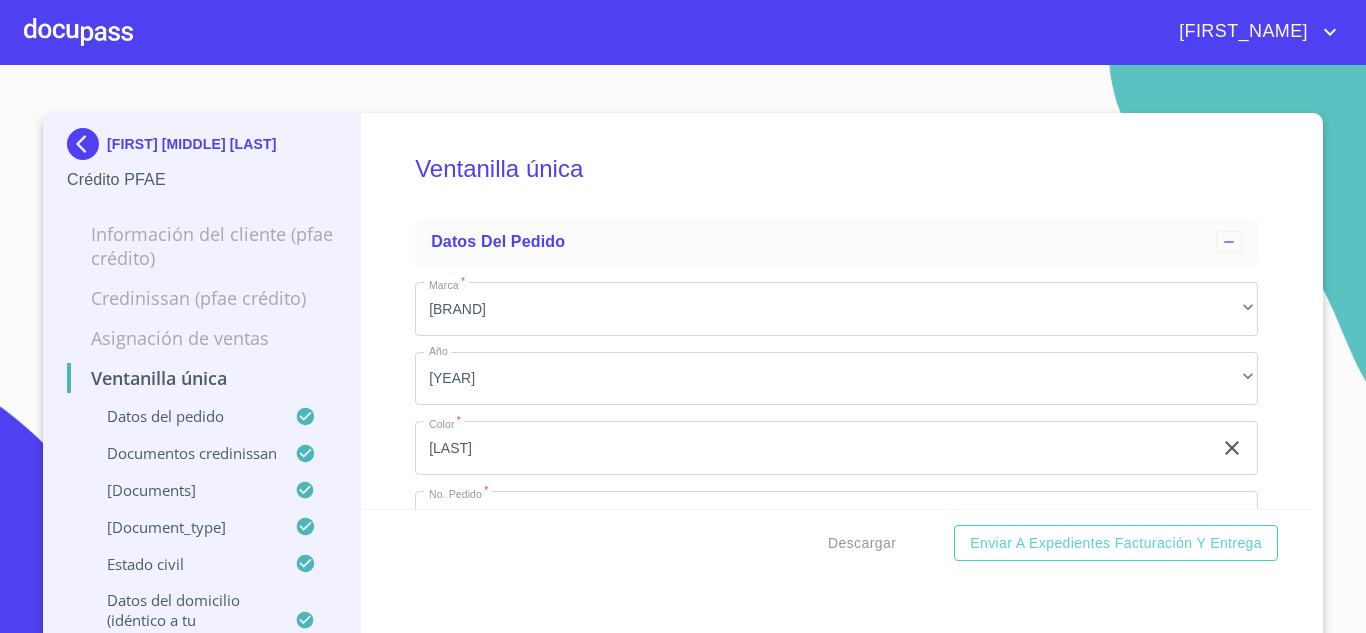 scroll, scrollTop: 0, scrollLeft: 0, axis: both 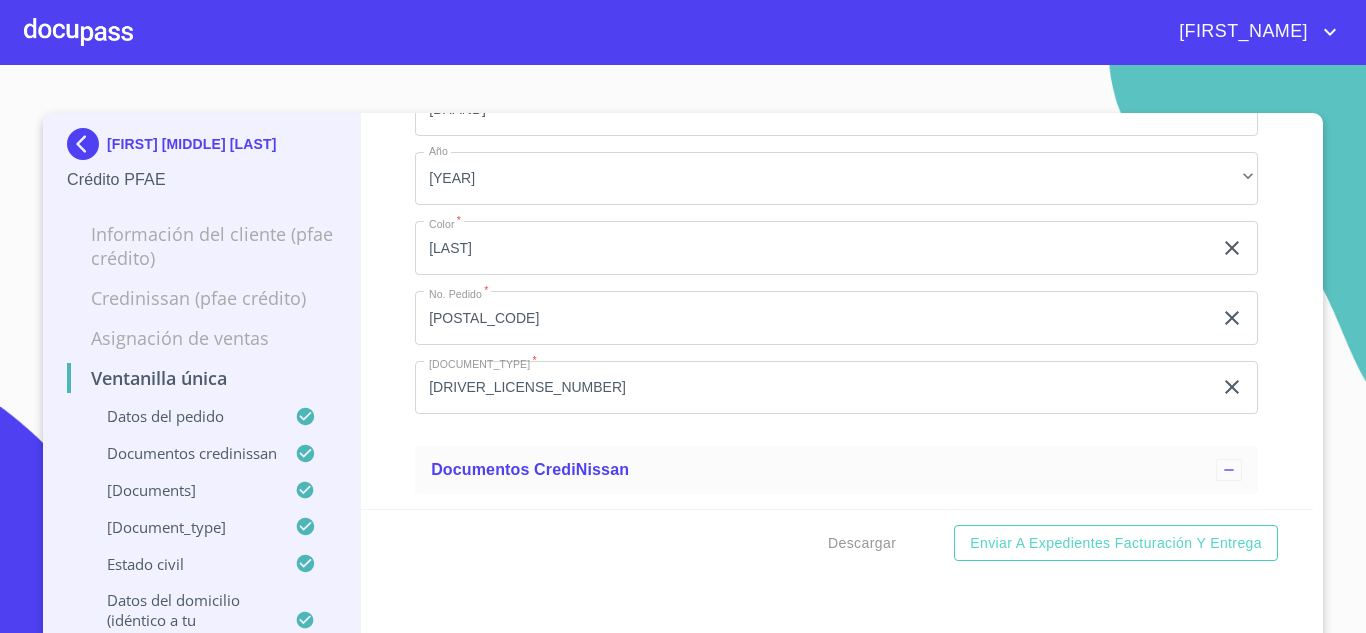 click at bounding box center (87, 144) 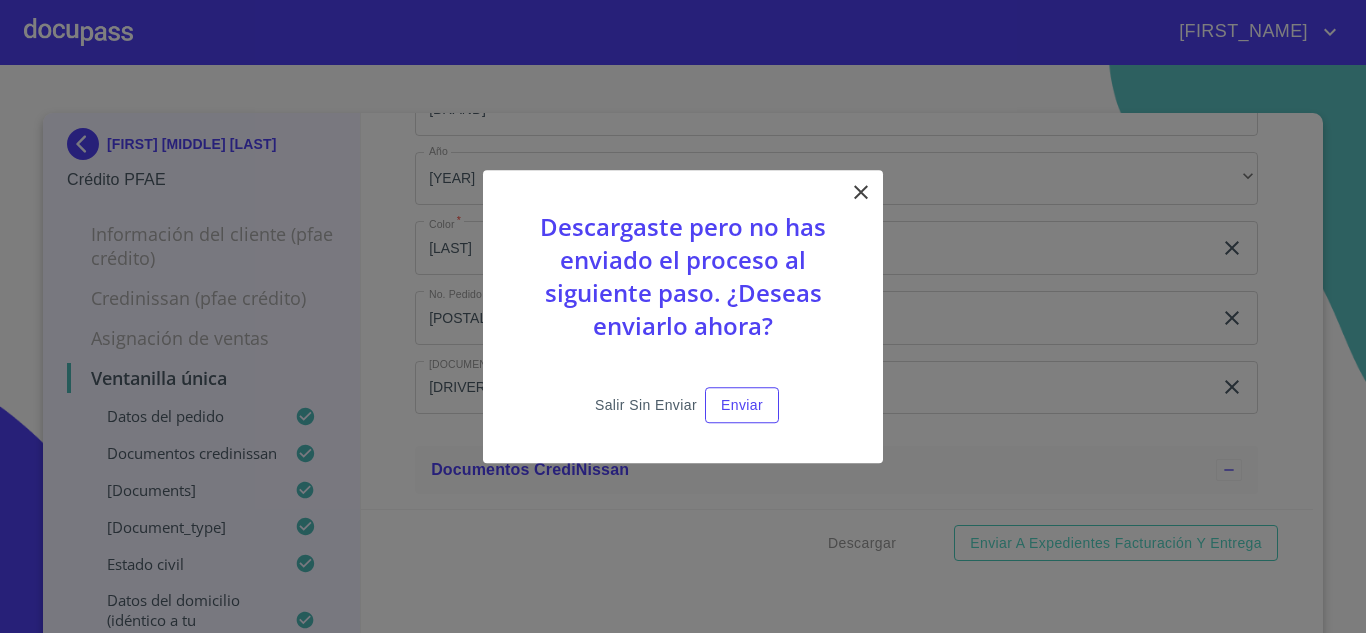 click on "Salir sin enviar" at bounding box center [646, 405] 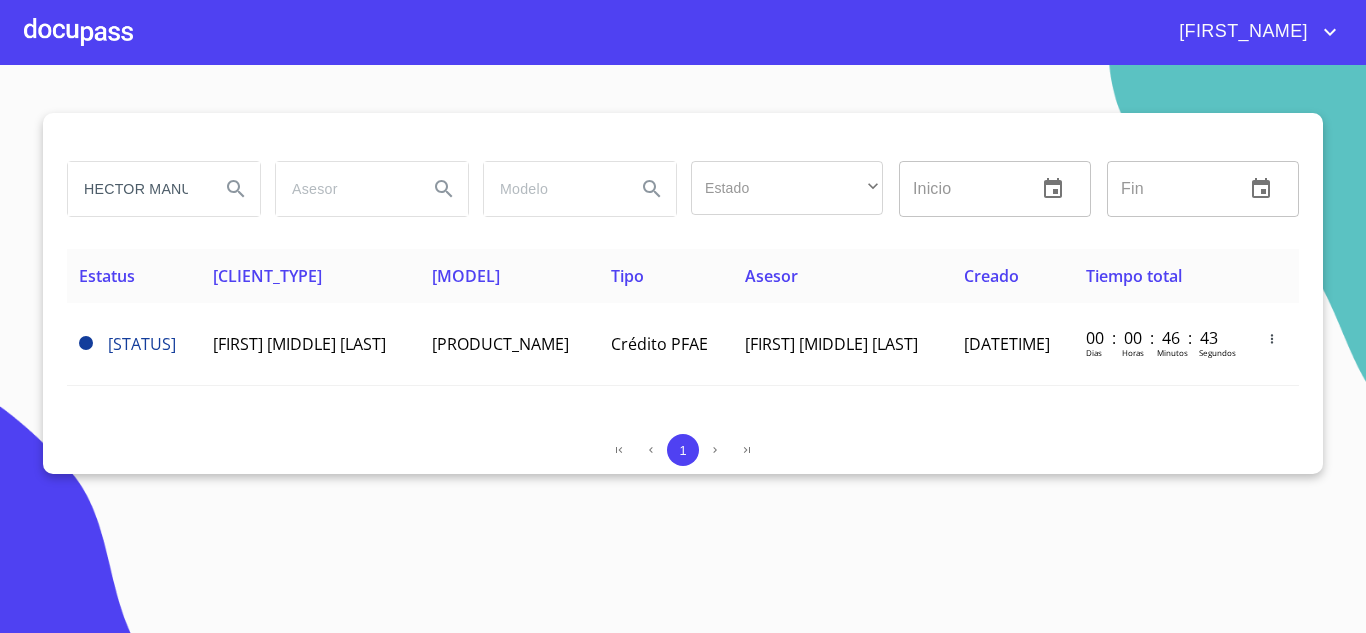 click on "[FIRST] [MIDDLE] [LAST]" at bounding box center [136, 189] 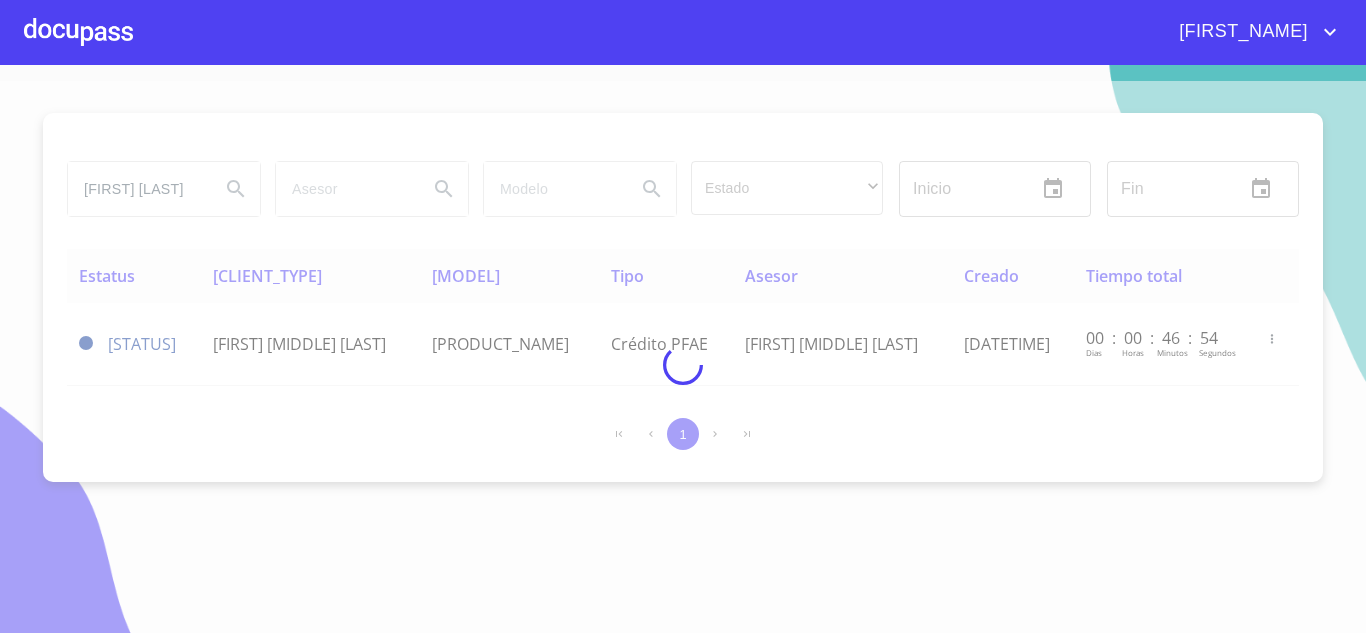 scroll, scrollTop: 0, scrollLeft: 0, axis: both 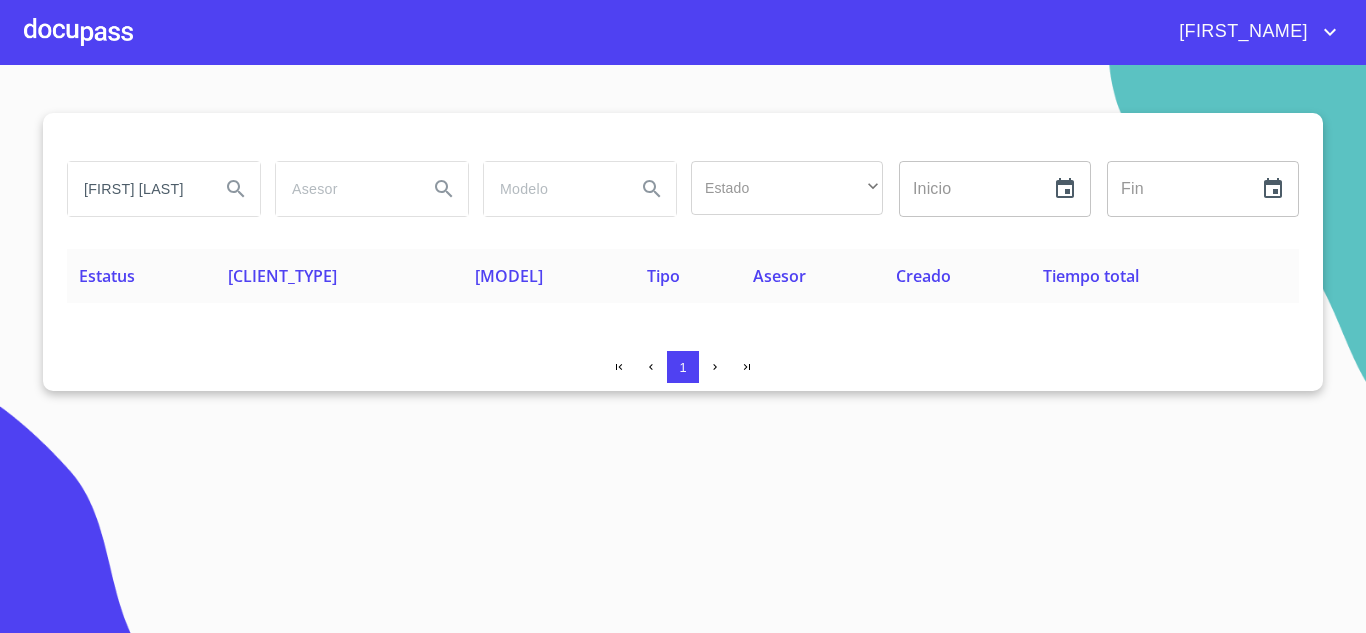 drag, startPoint x: 141, startPoint y: 190, endPoint x: 287, endPoint y: 208, distance: 147.10541 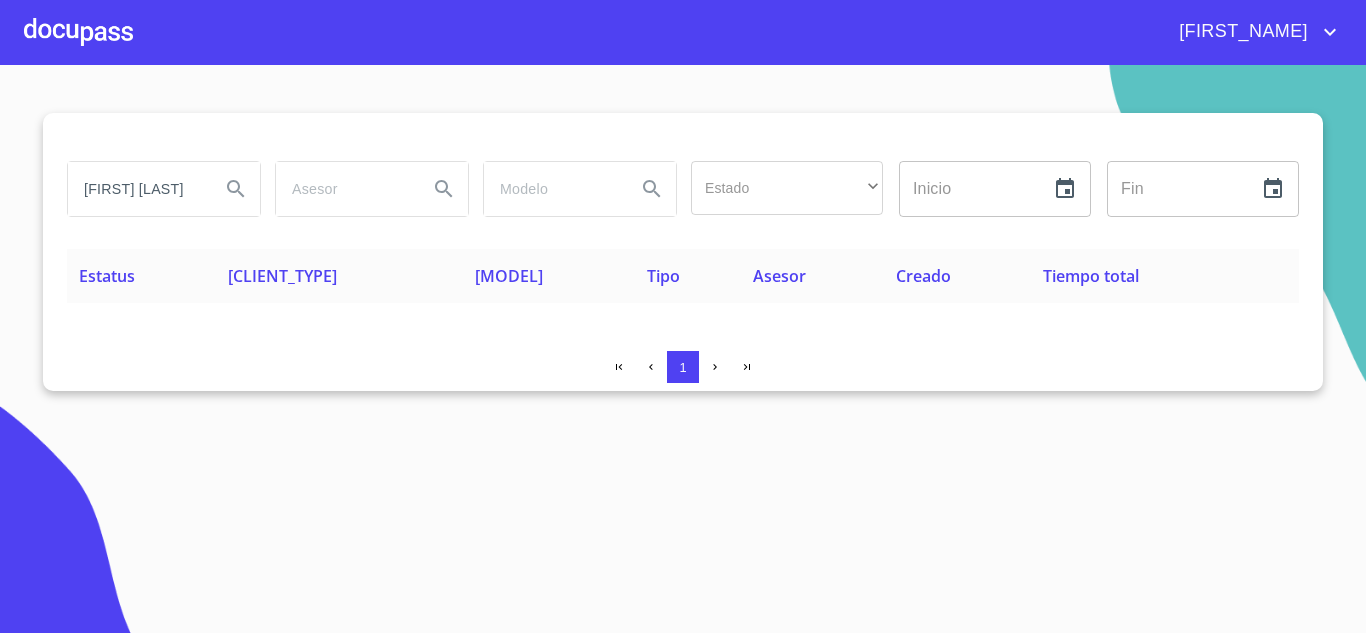 type on "HECTOR TABARES" 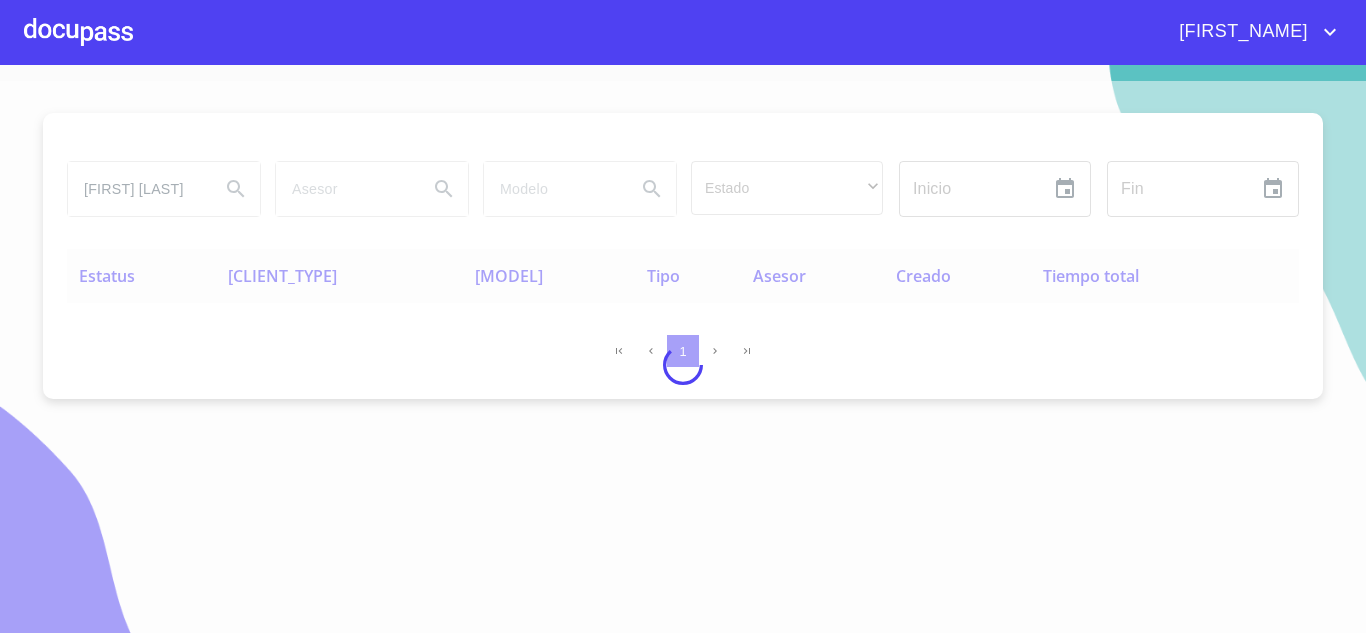 scroll, scrollTop: 0, scrollLeft: 0, axis: both 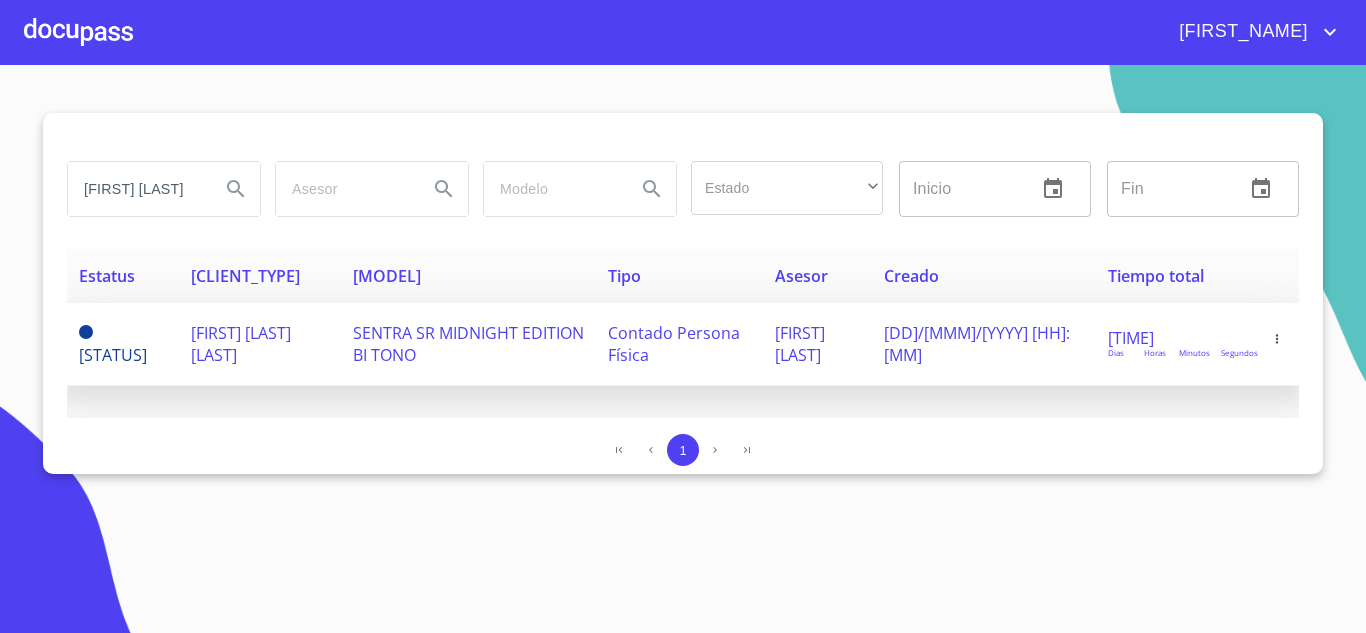 click on "HECTOR TABARES LOZANO" at bounding box center [241, 344] 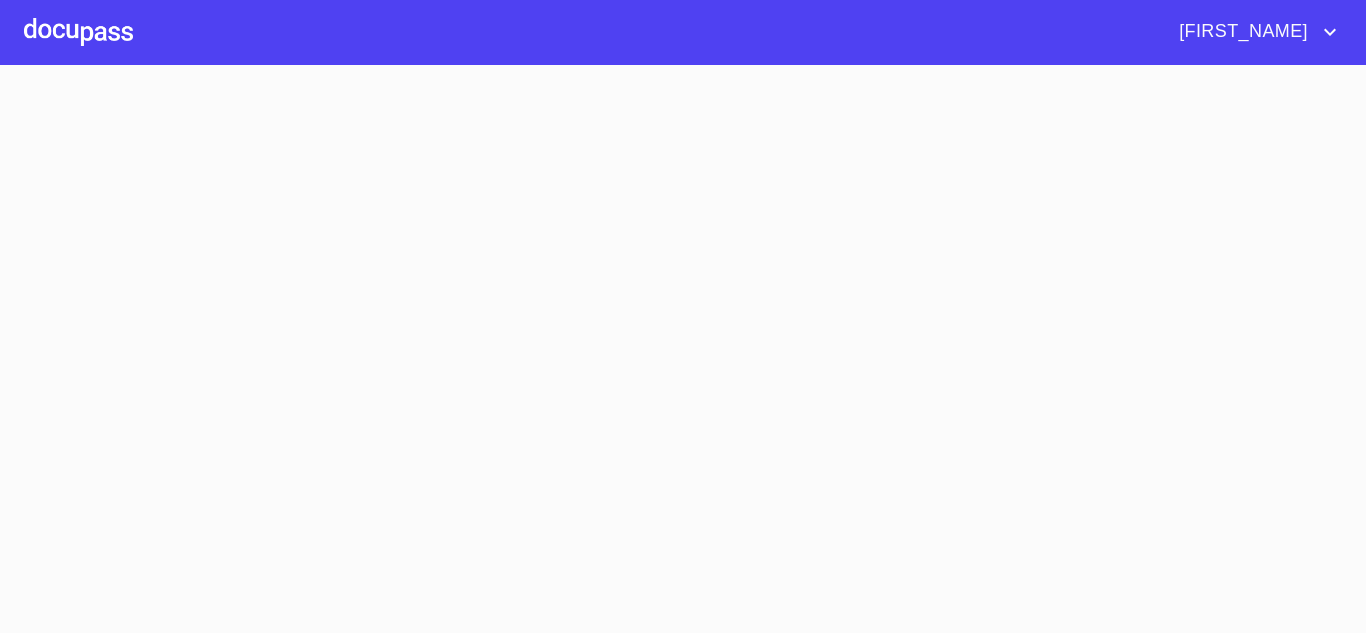 click at bounding box center [683, 349] 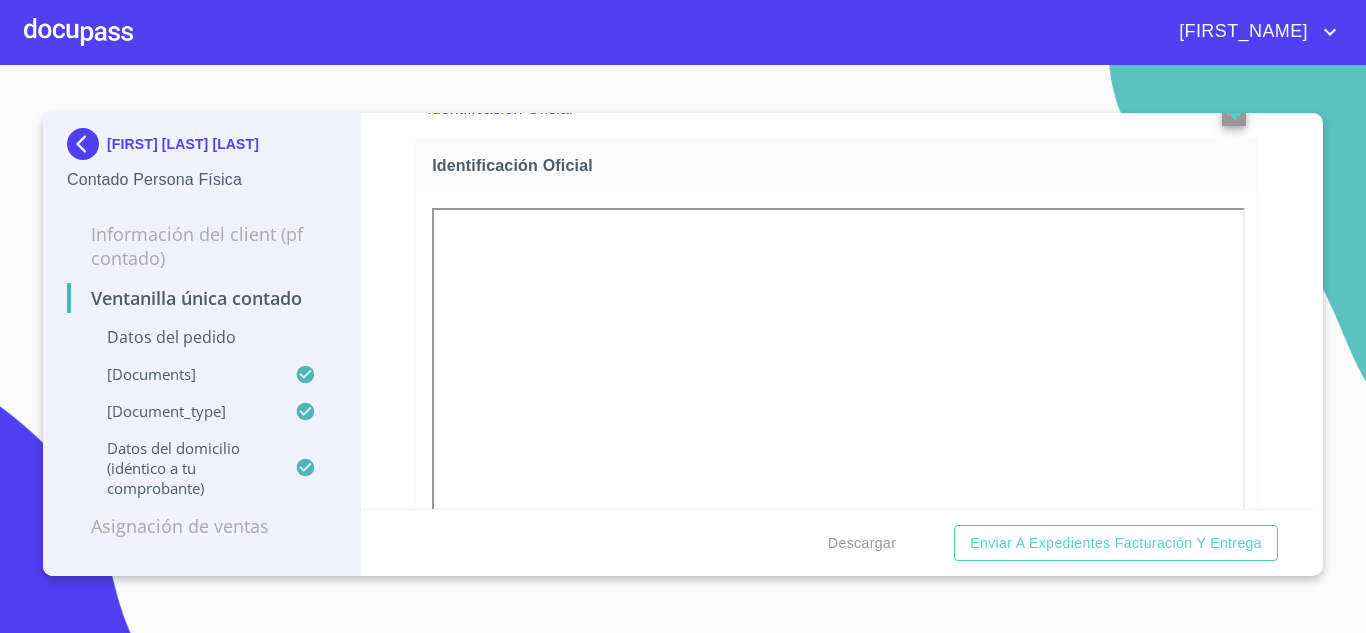 scroll, scrollTop: 800, scrollLeft: 0, axis: vertical 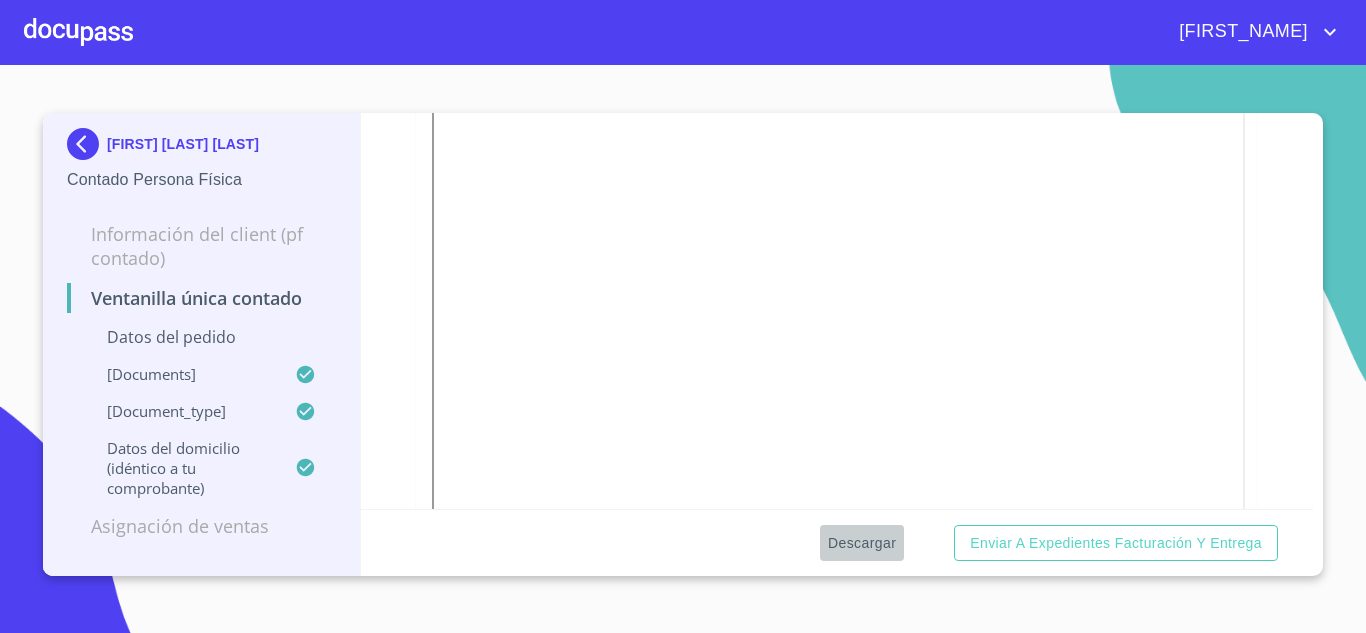 click on "[ACTION]" at bounding box center (862, 543) 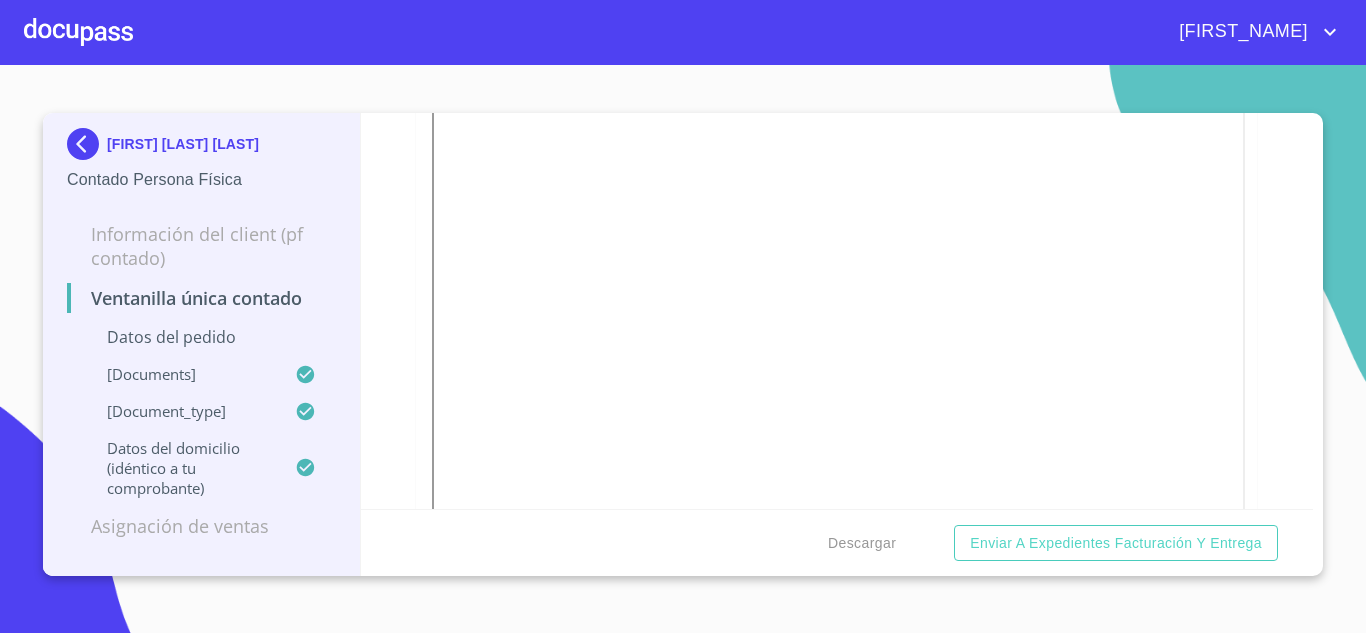 click at bounding box center (87, 144) 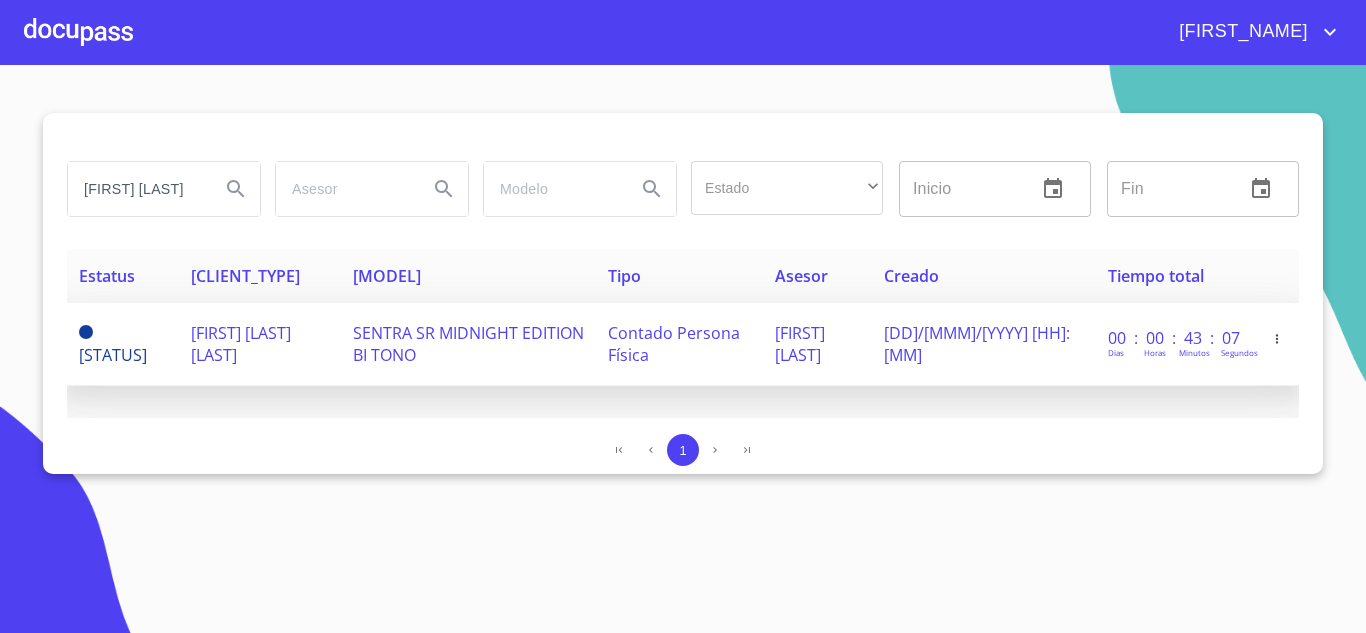 click on "HECTOR TABARES LOZANO" at bounding box center (241, 344) 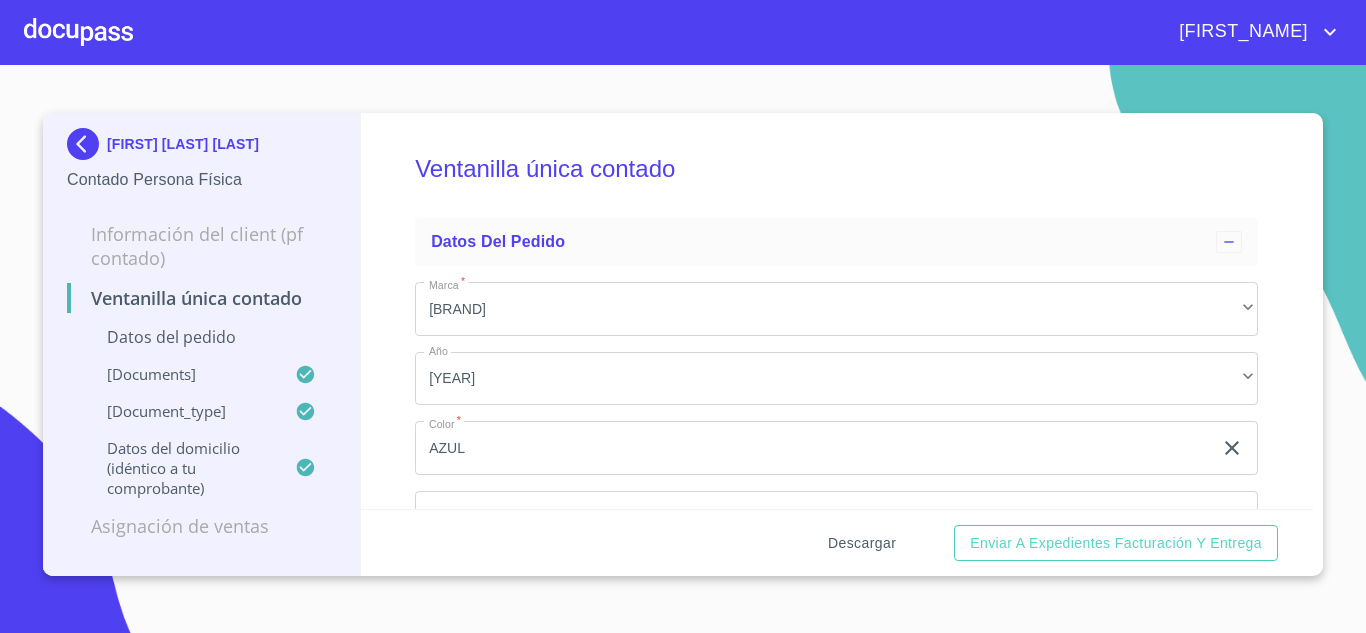 click on "[ACTION]" at bounding box center [862, 543] 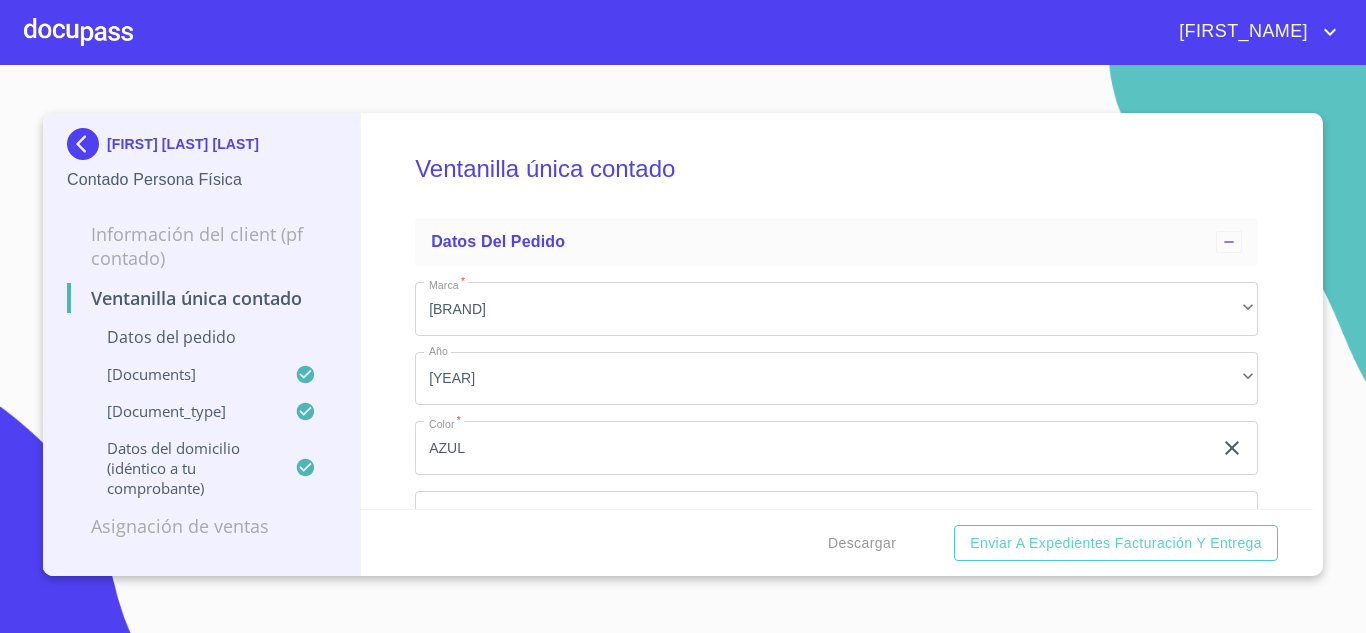 click at bounding box center [87, 144] 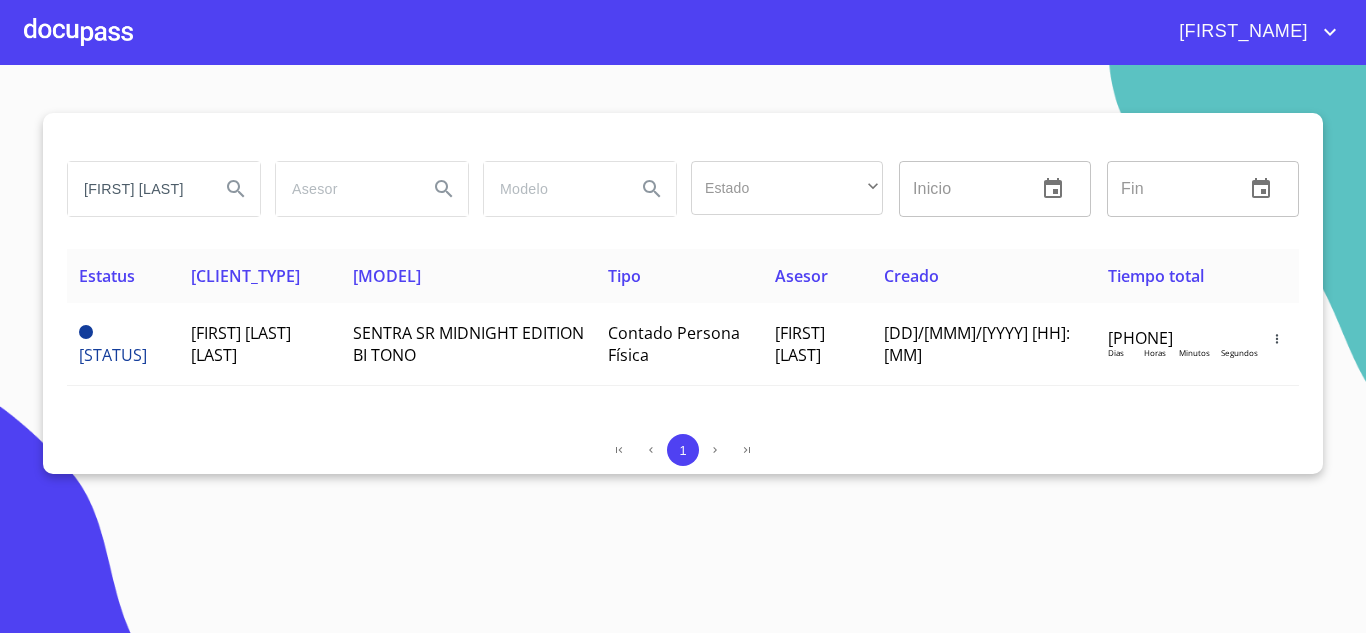 click on "HECTOR TABARES" at bounding box center [136, 189] 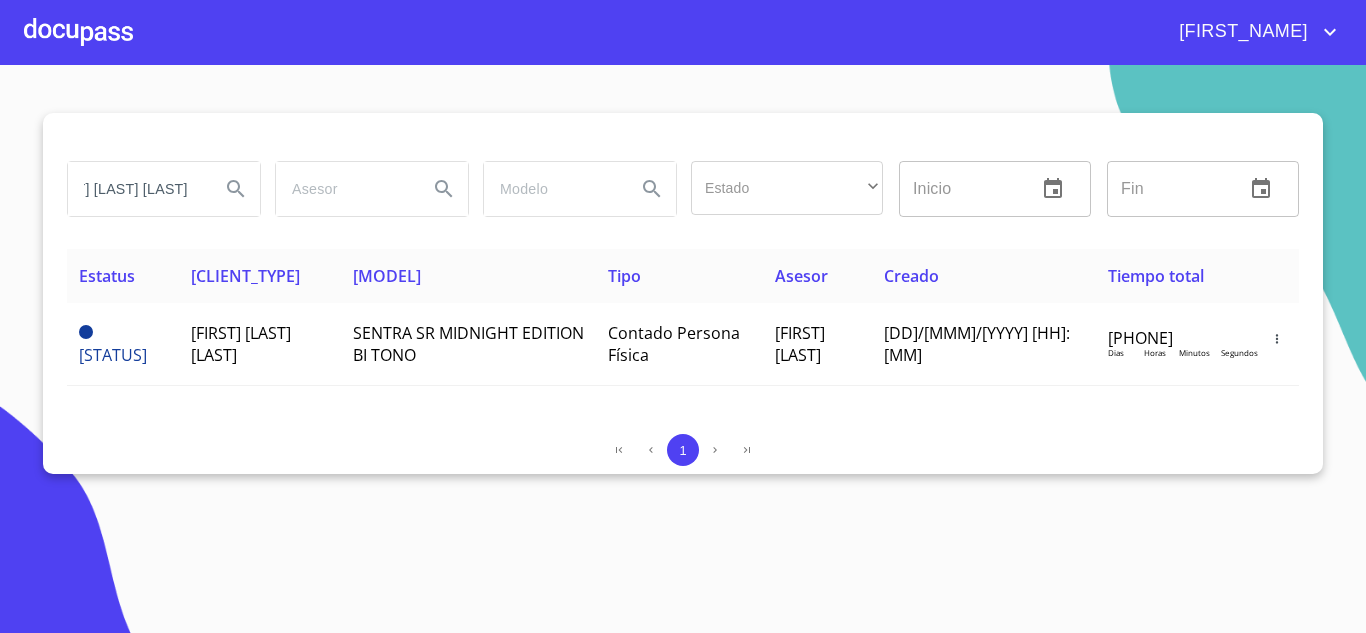 scroll, scrollTop: 0, scrollLeft: 86, axis: horizontal 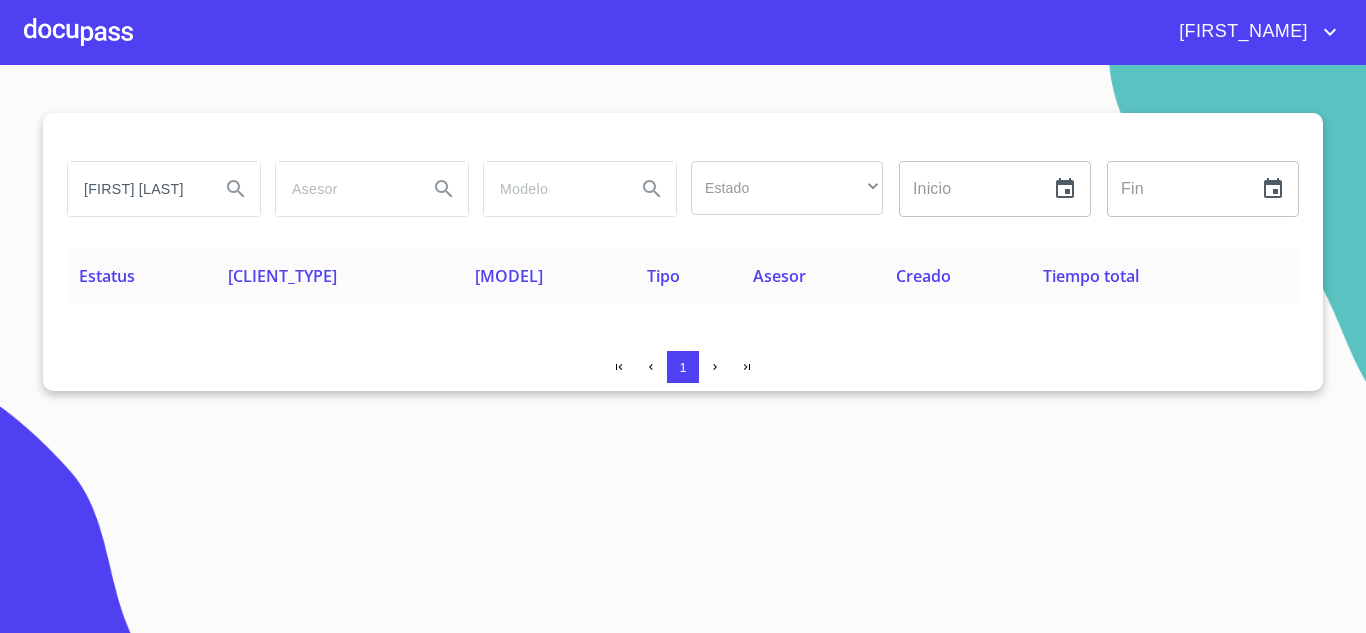 drag, startPoint x: 204, startPoint y: 187, endPoint x: 0, endPoint y: 189, distance: 204.0098 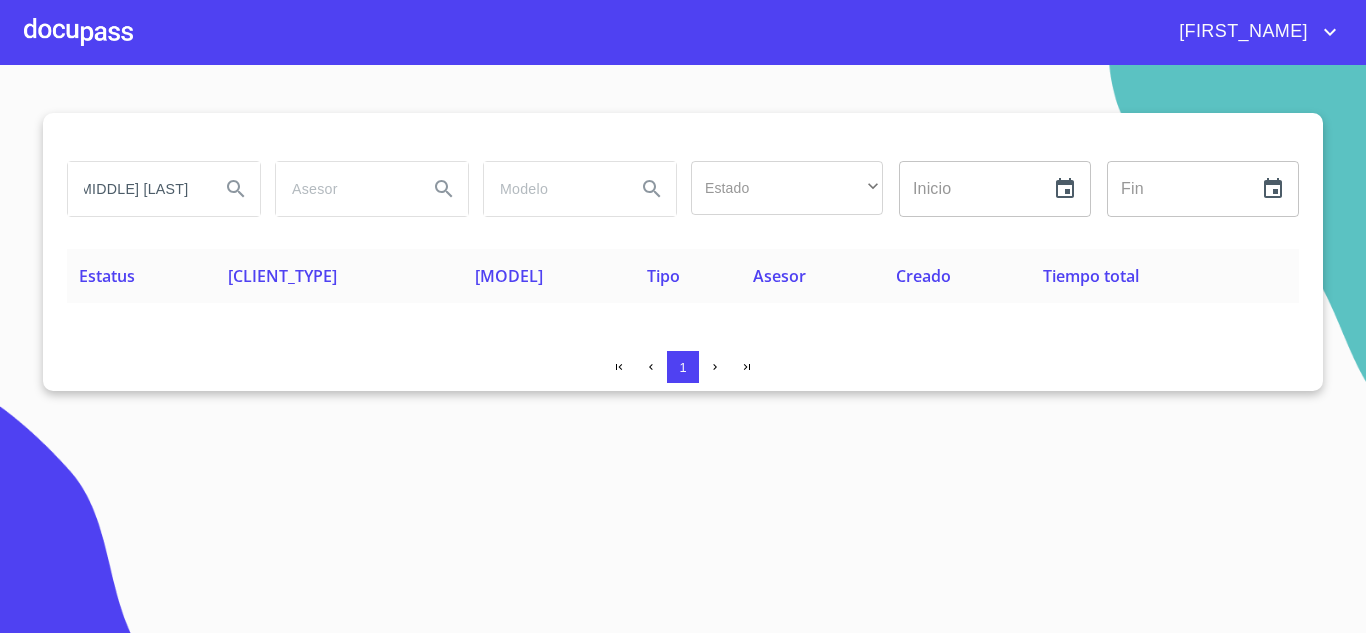 scroll, scrollTop: 0, scrollLeft: 81, axis: horizontal 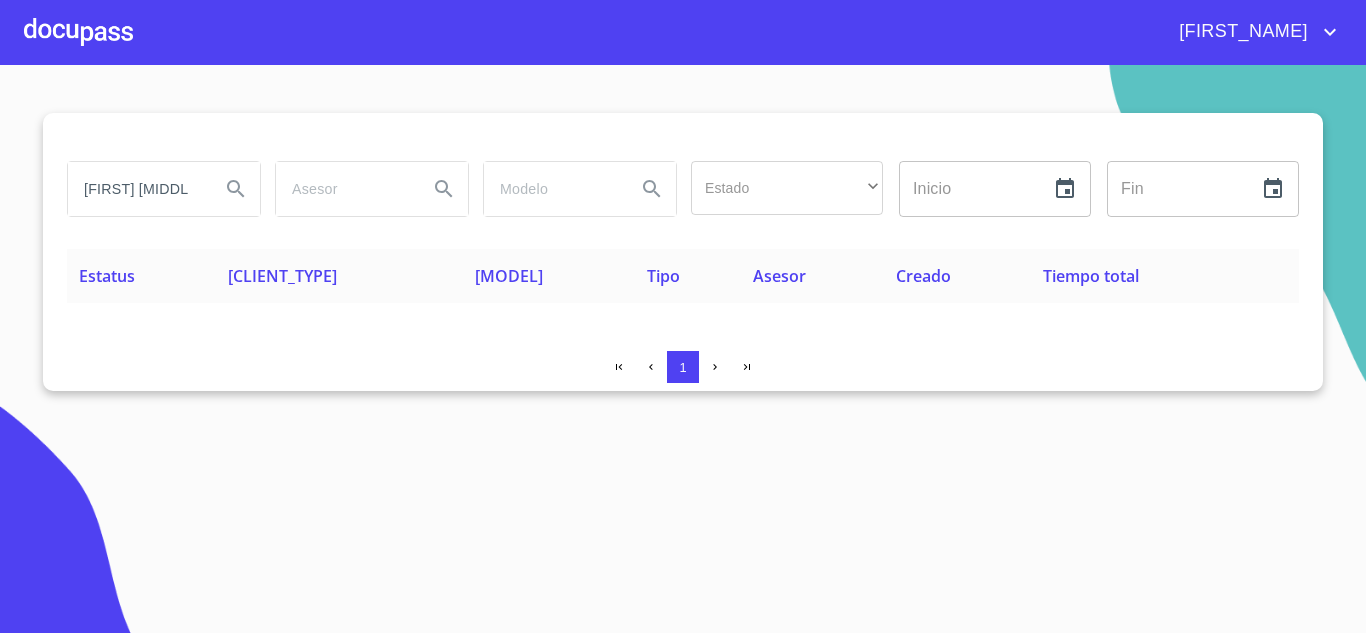 drag, startPoint x: 195, startPoint y: 200, endPoint x: 3, endPoint y: 195, distance: 192.0651 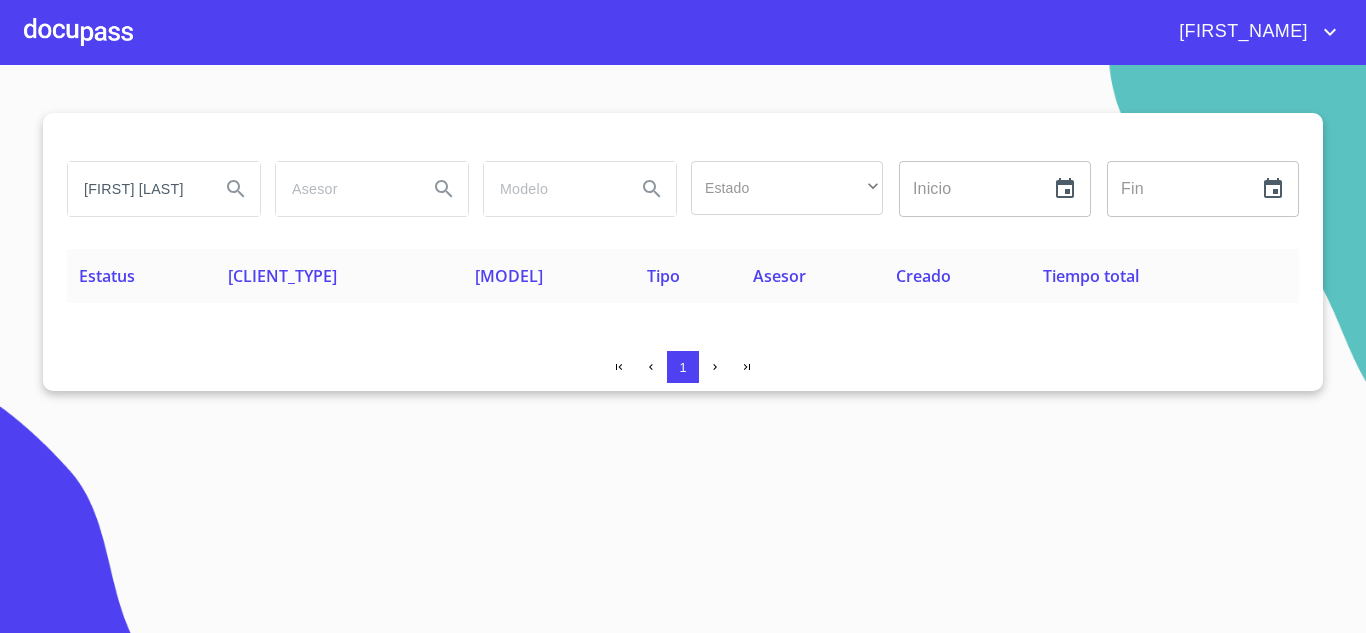 type on "ADRIAN MAR" 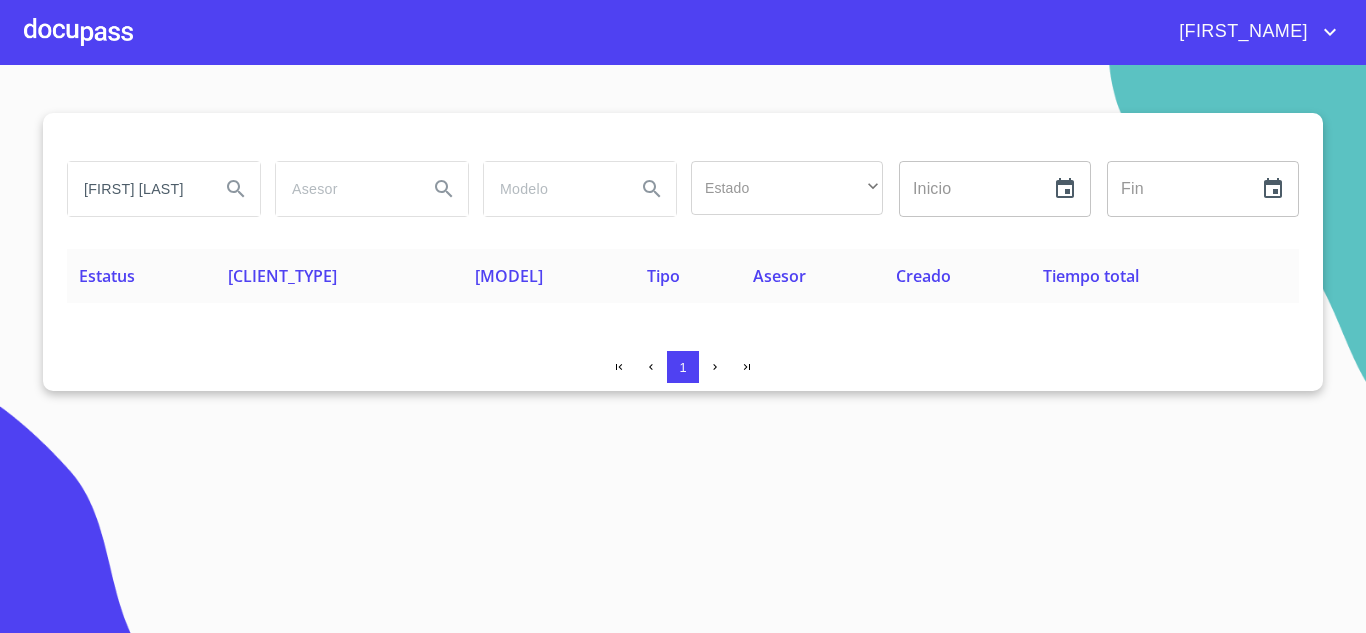 click on "ADRIAN MAR" at bounding box center (136, 189) 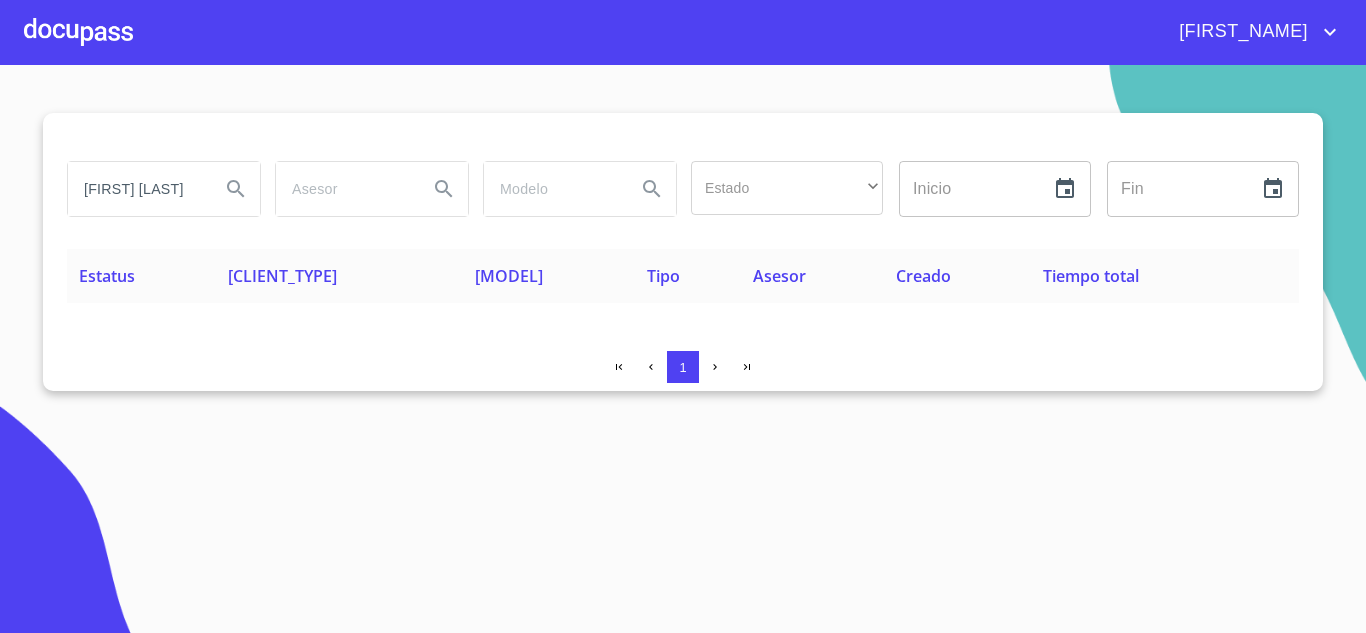 scroll, scrollTop: 0, scrollLeft: 20, axis: horizontal 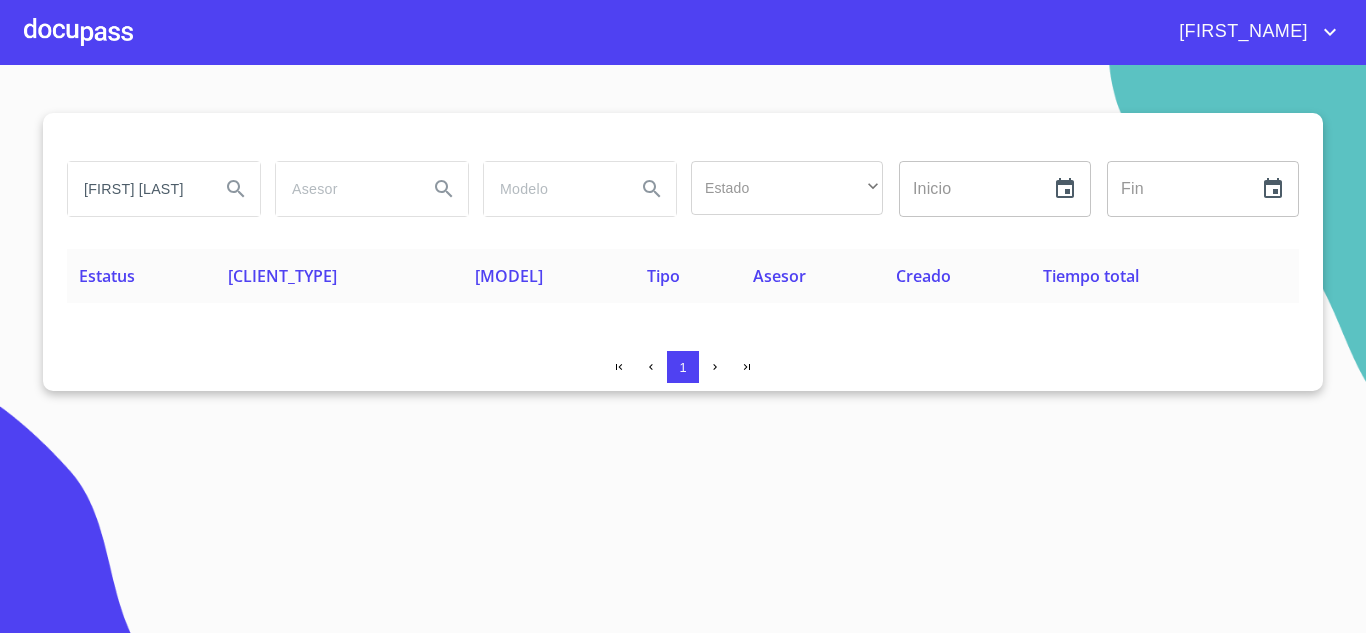 type on "ADRIAN MARTINE" 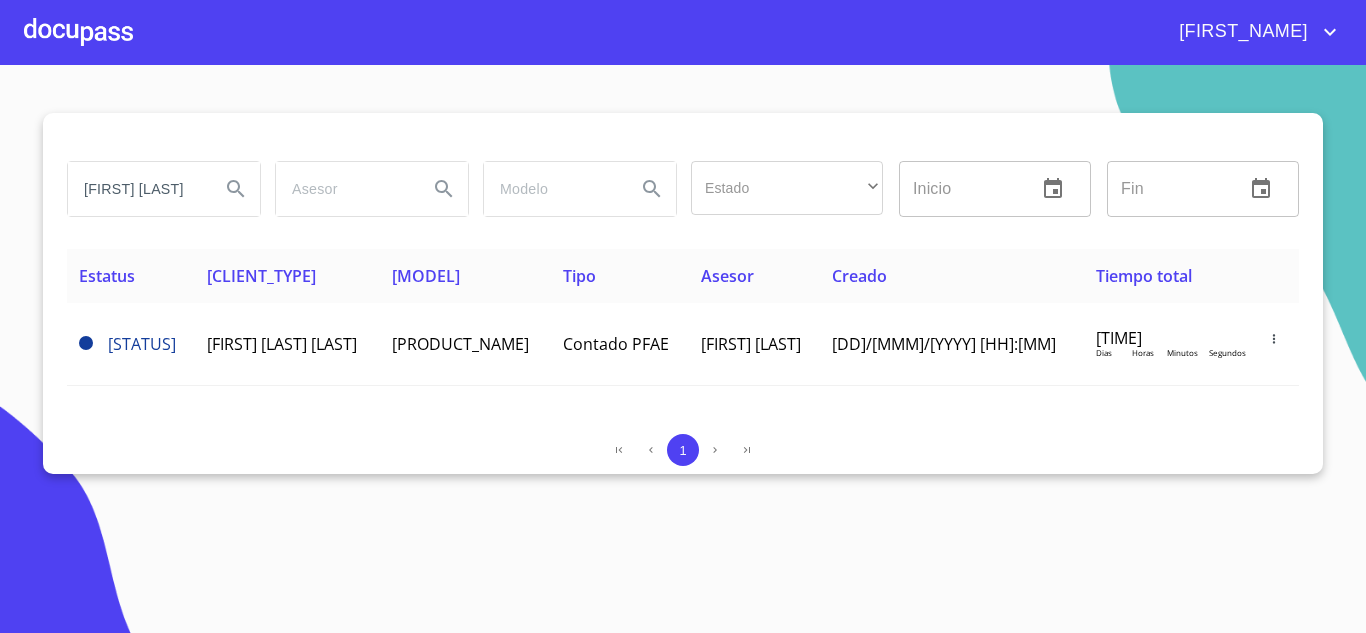 scroll, scrollTop: 0, scrollLeft: 0, axis: both 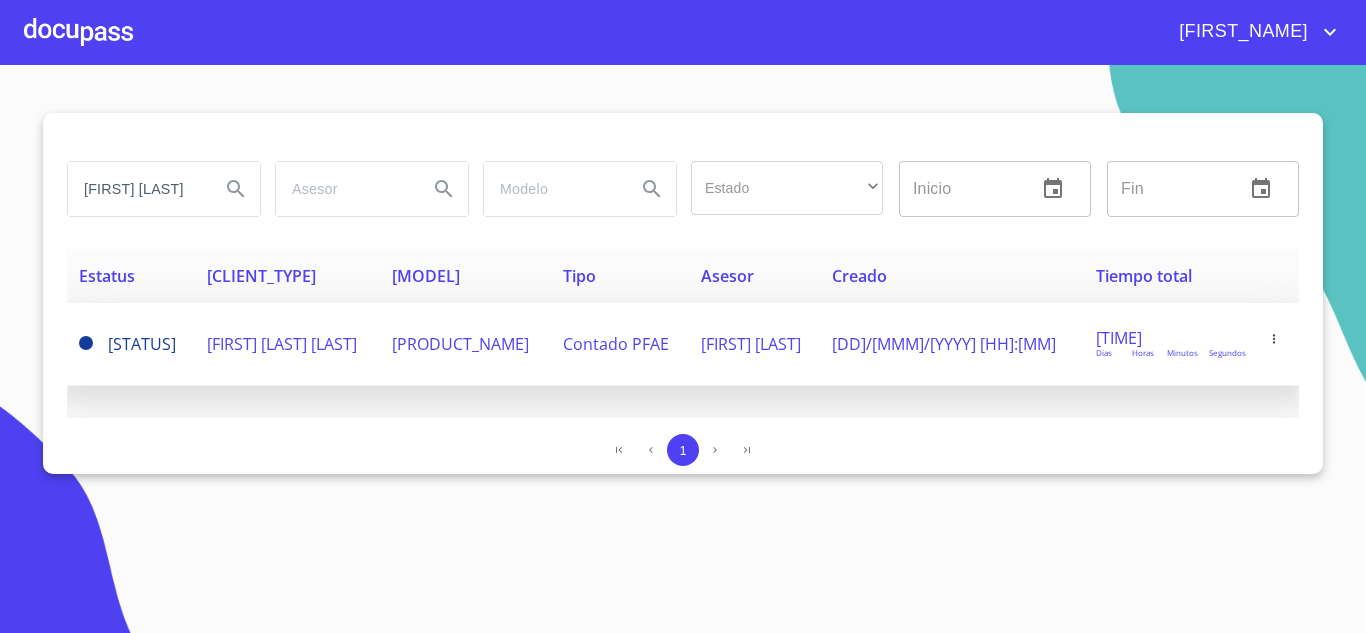 click on "ADRIAN  MARTINEZ  LOPEZ" at bounding box center (287, 344) 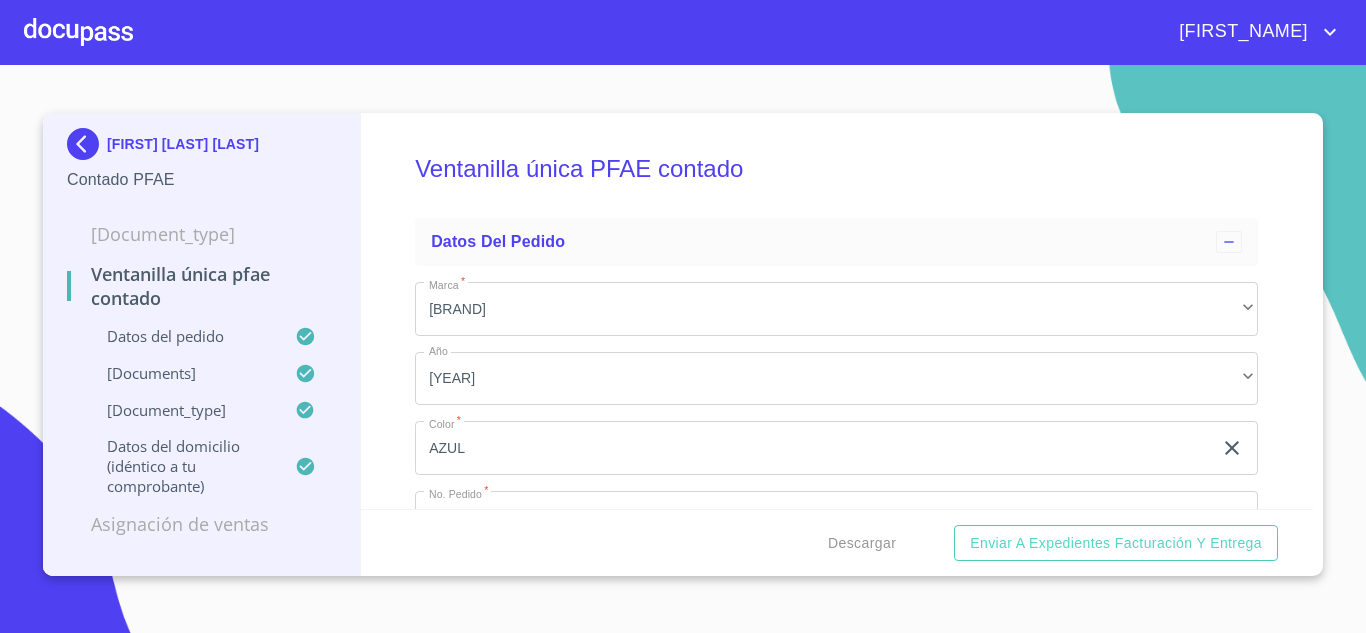 scroll, scrollTop: 0, scrollLeft: 0, axis: both 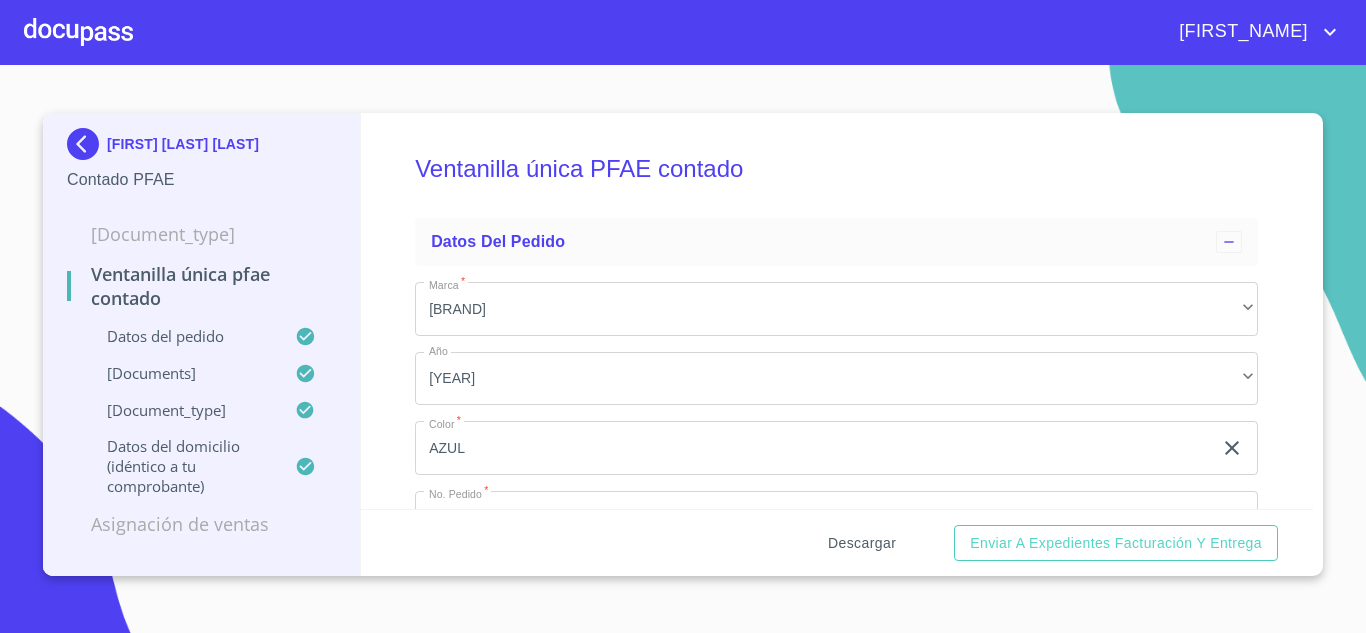 click on "[ACTION]" at bounding box center [862, 543] 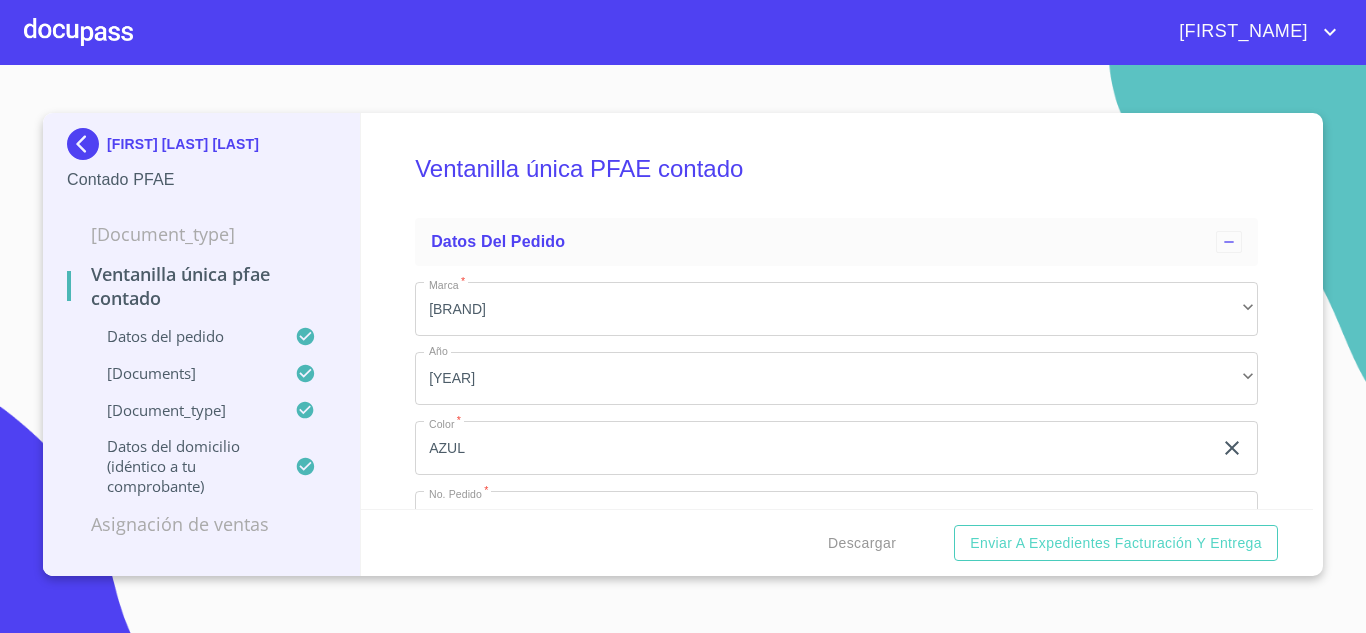 click at bounding box center (87, 144) 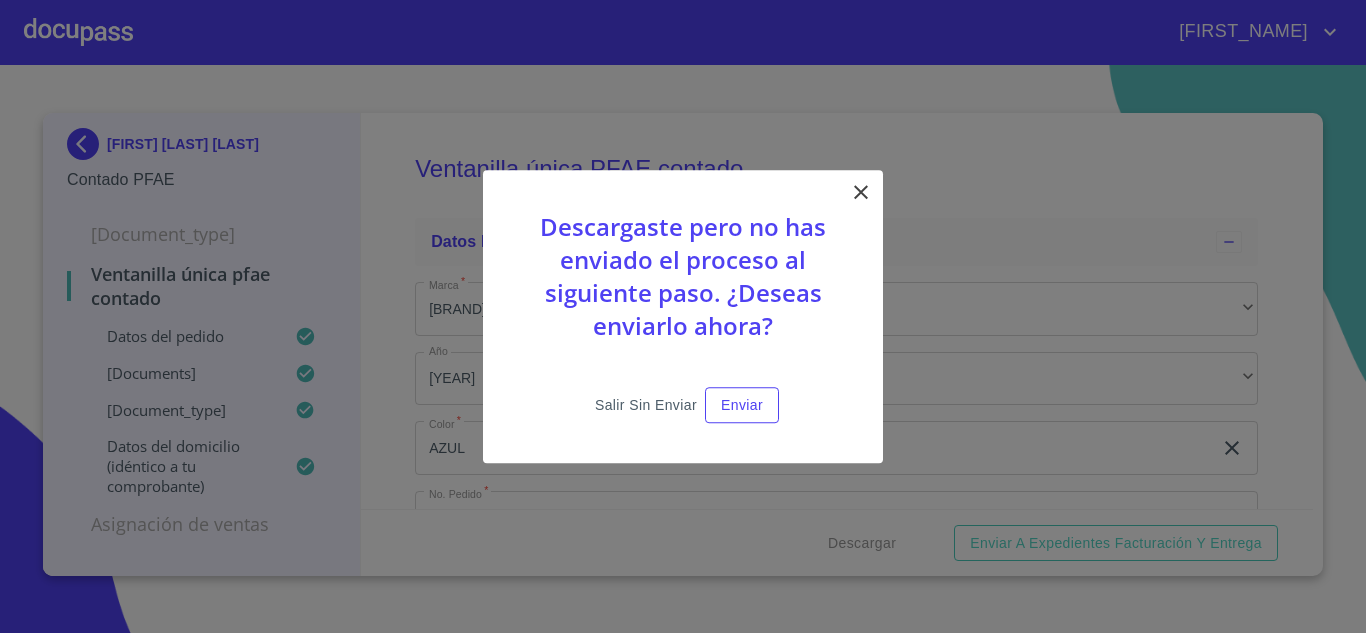 click on "Salir sin enviar" at bounding box center [646, 405] 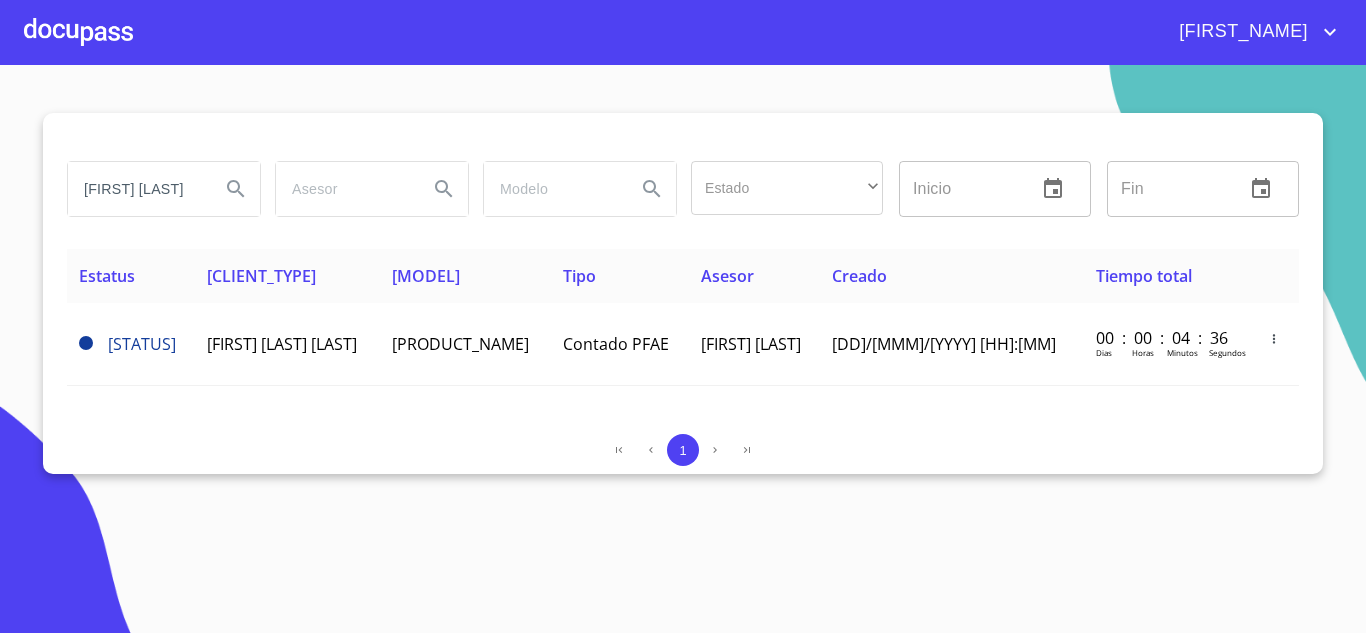 click on "ADRIAN MARTINE" at bounding box center (136, 189) 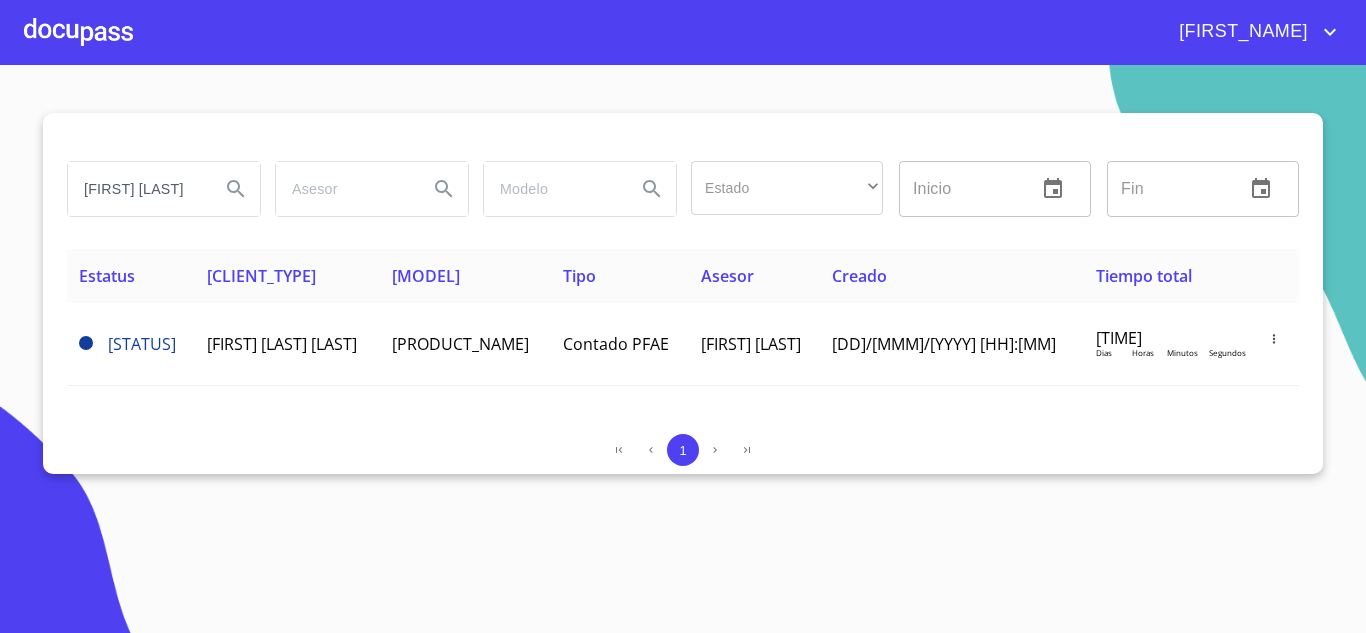 click on "ADRIAN MARTINE" at bounding box center (136, 189) 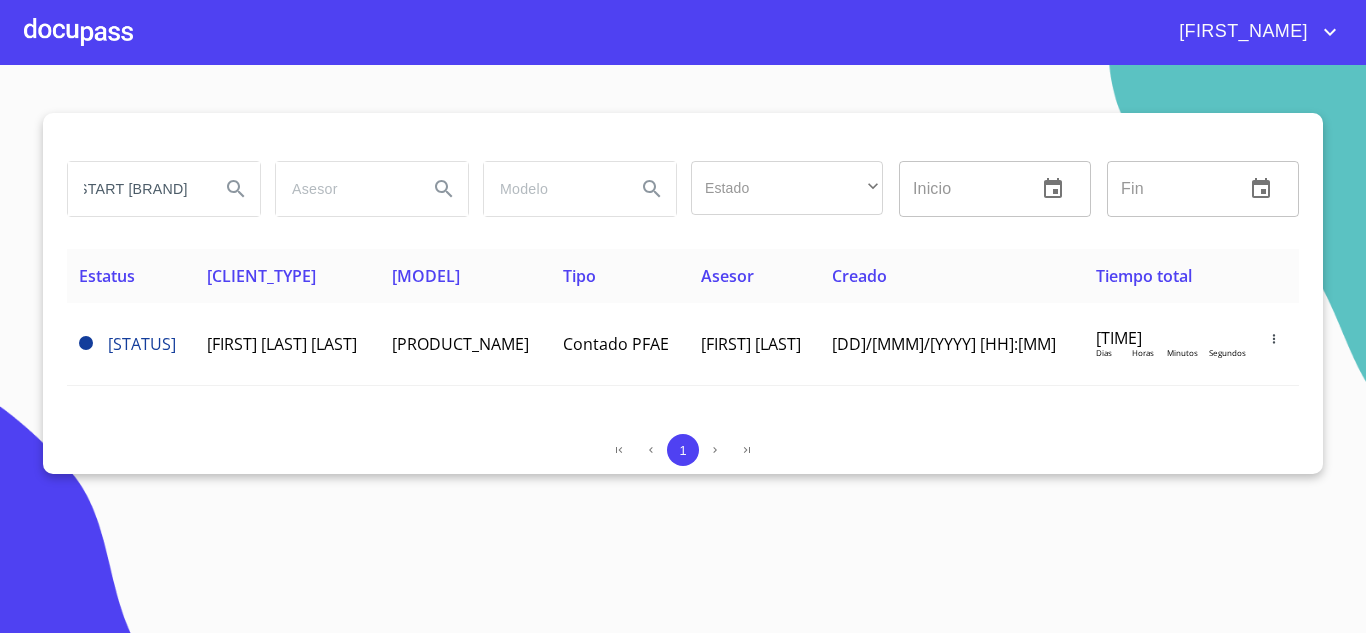 scroll, scrollTop: 0, scrollLeft: 23, axis: horizontal 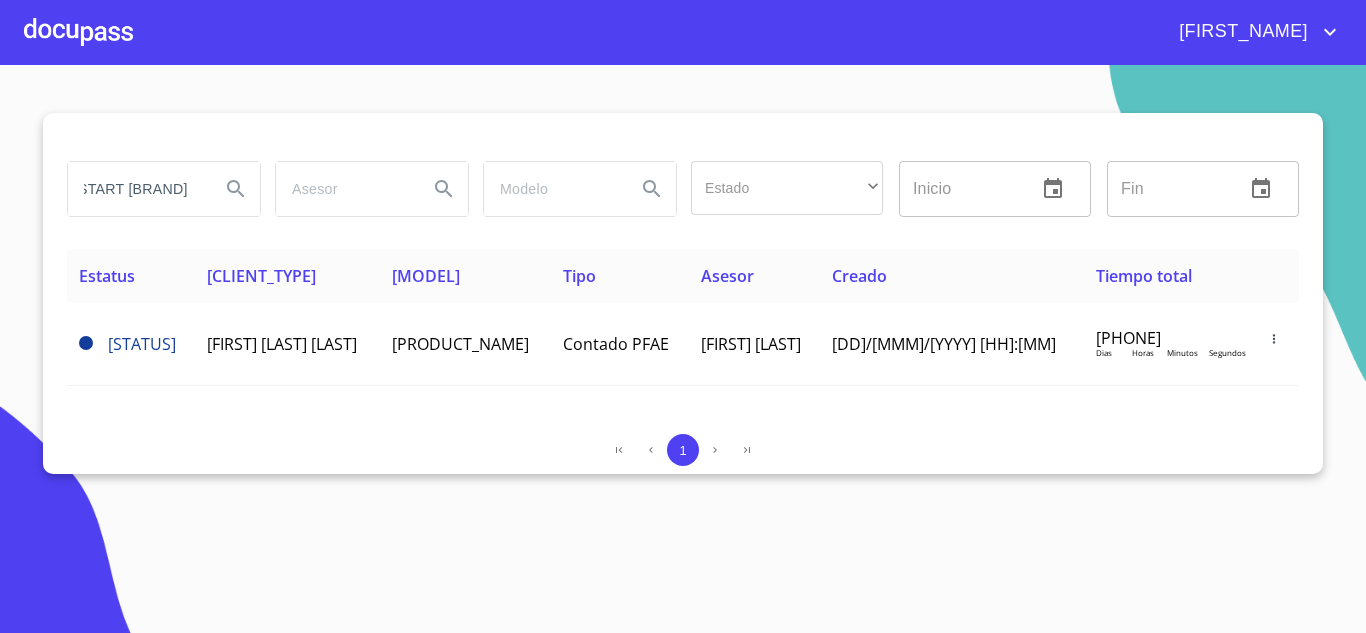 type on "START BANREGIO" 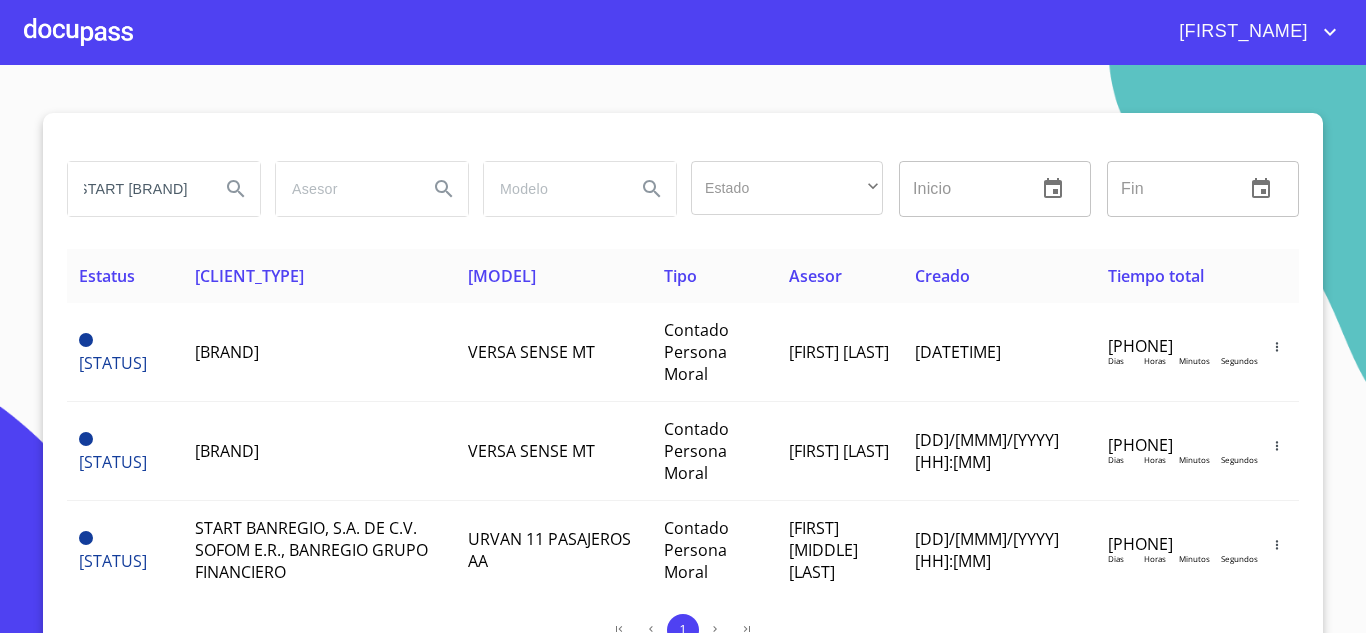 scroll, scrollTop: 0, scrollLeft: 0, axis: both 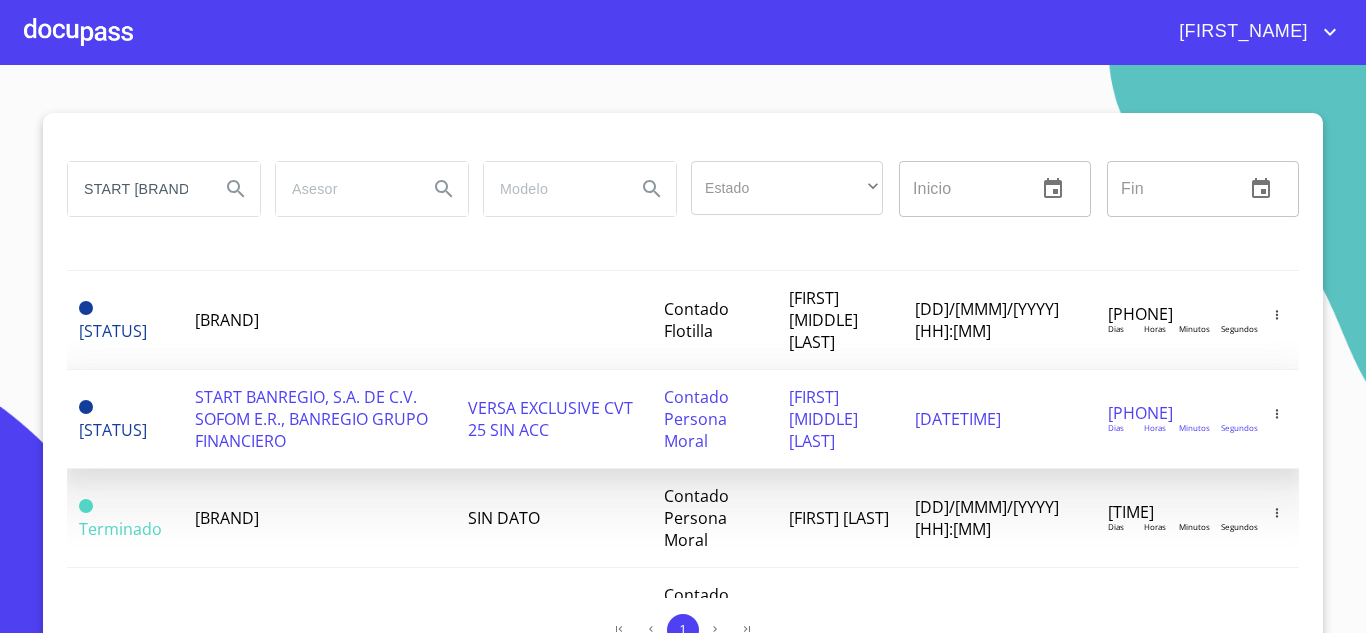 click on "VERSA EXCLUSIVE CVT 25 SIN ACC" at bounding box center [550, 419] 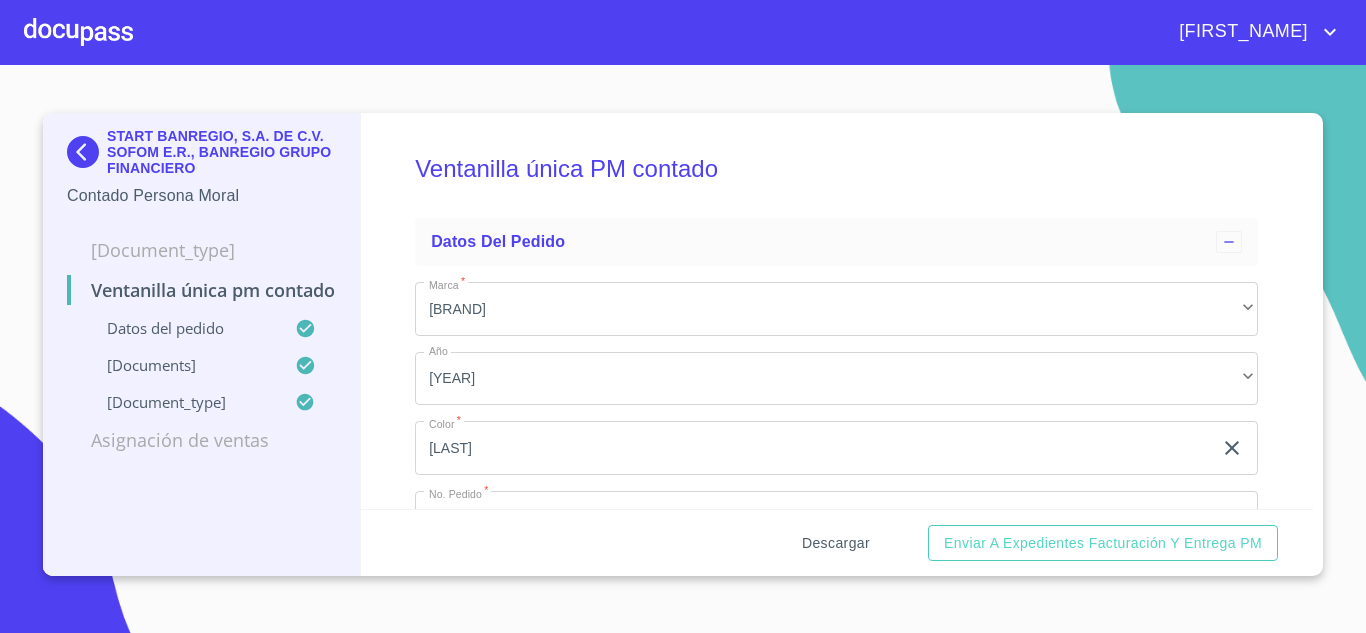 click on "[ACTION]" at bounding box center (836, 543) 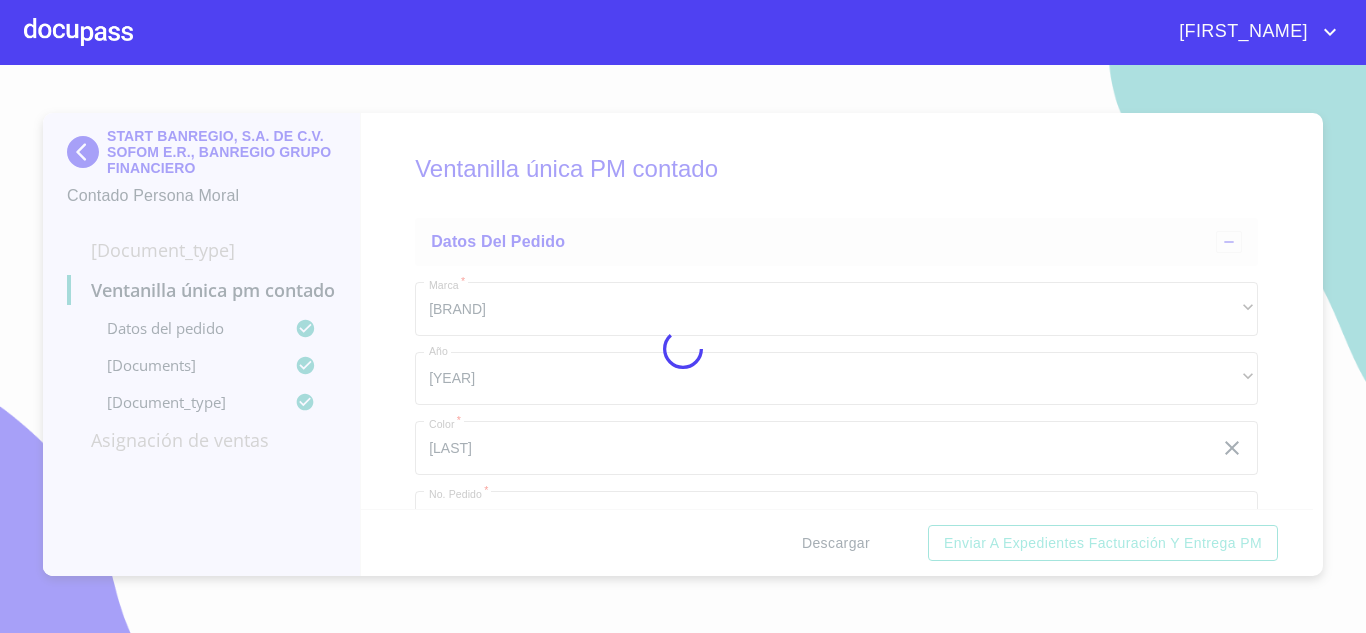 scroll, scrollTop: 0, scrollLeft: 0, axis: both 